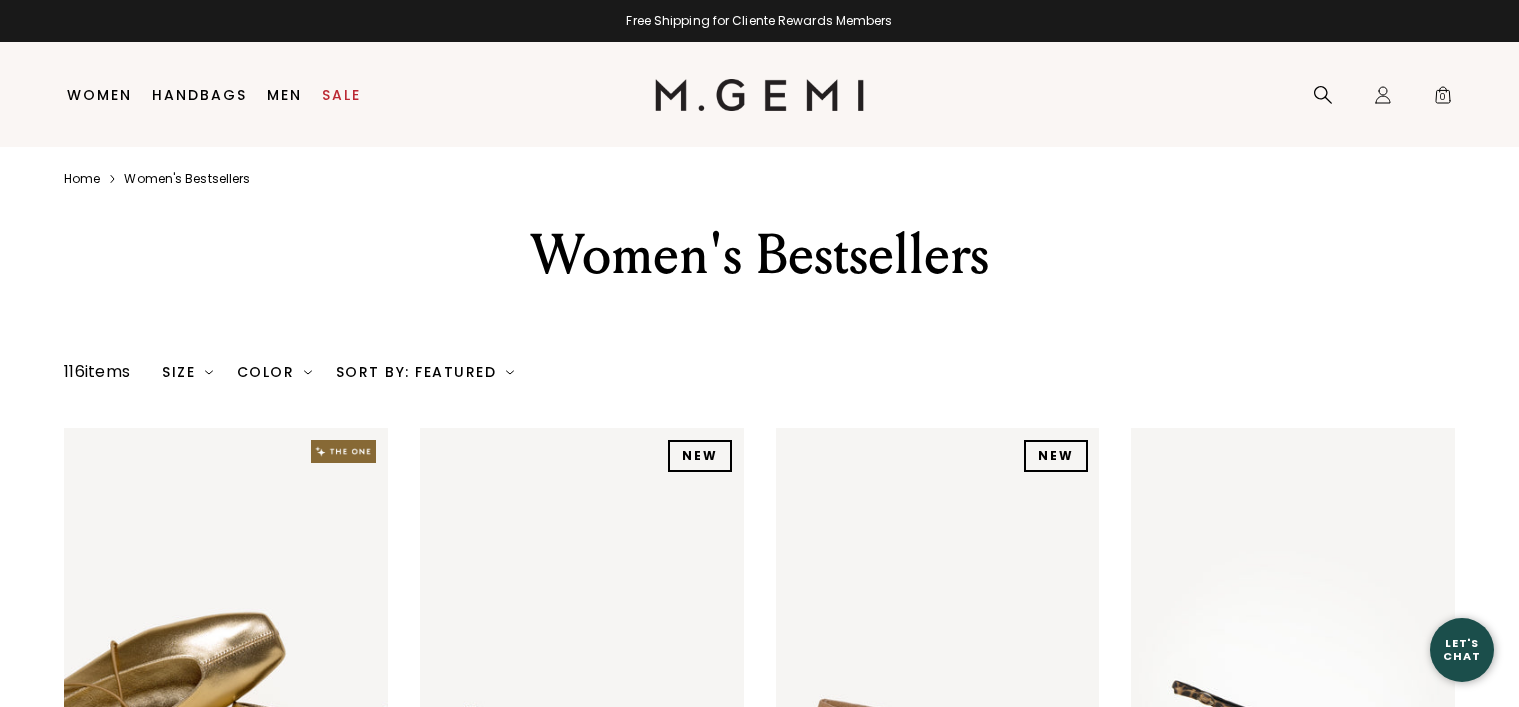 scroll, scrollTop: 0, scrollLeft: 0, axis: both 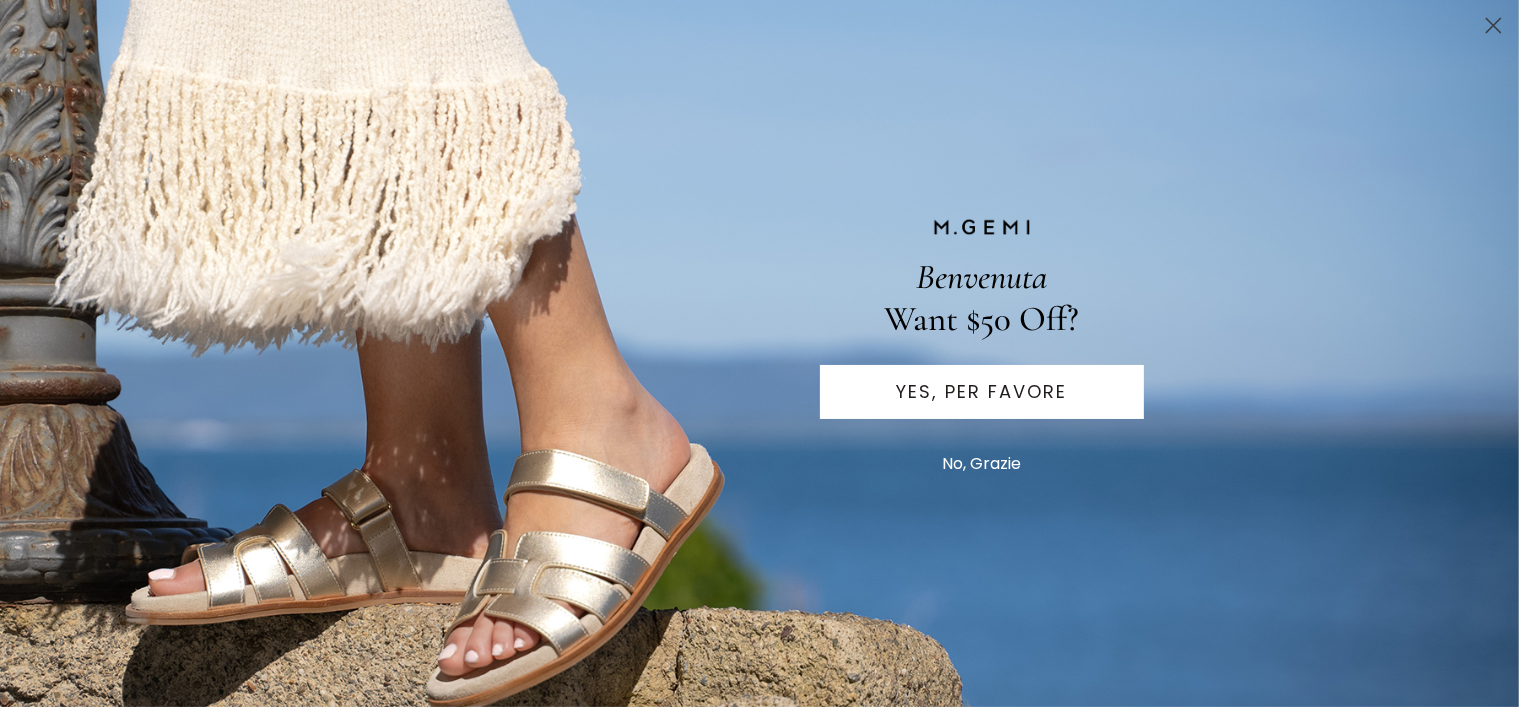 click 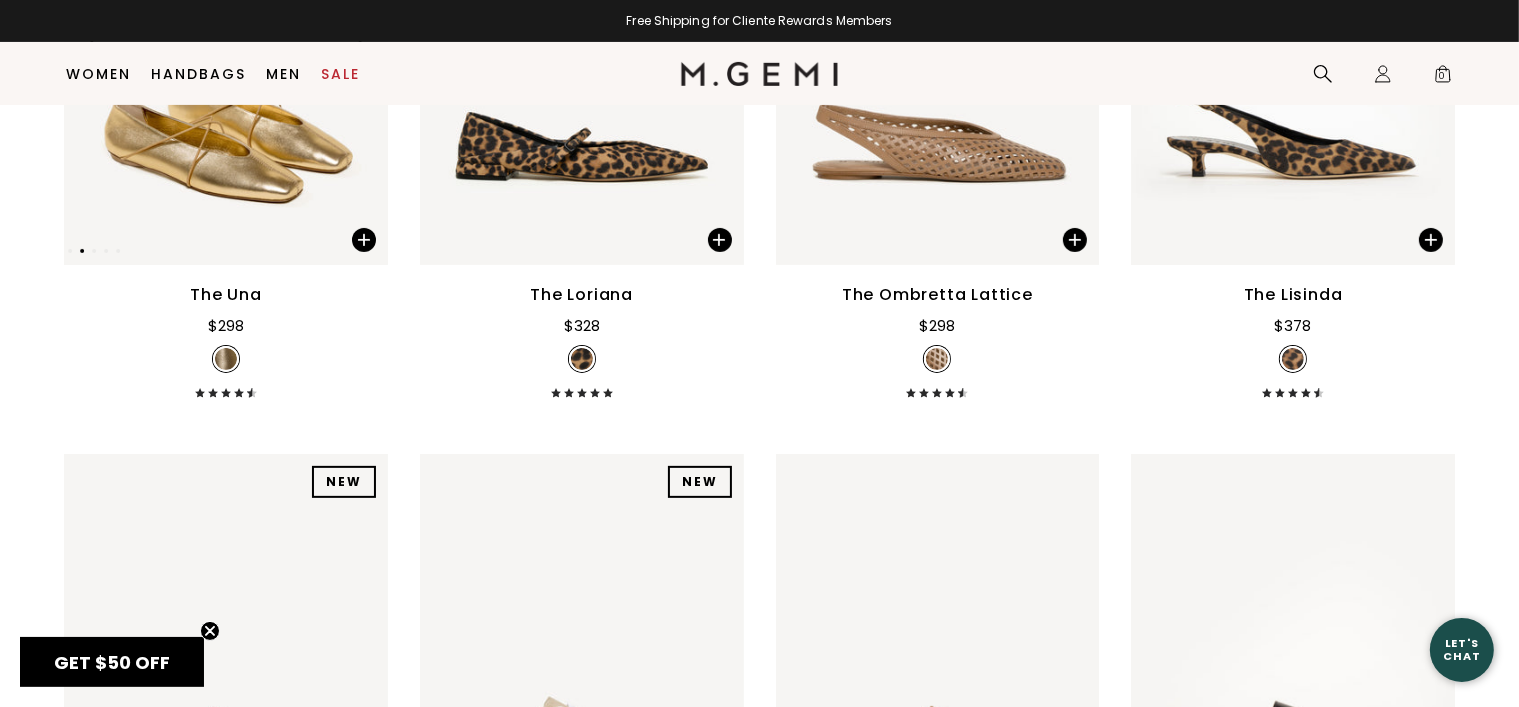 scroll, scrollTop: 0, scrollLeft: 0, axis: both 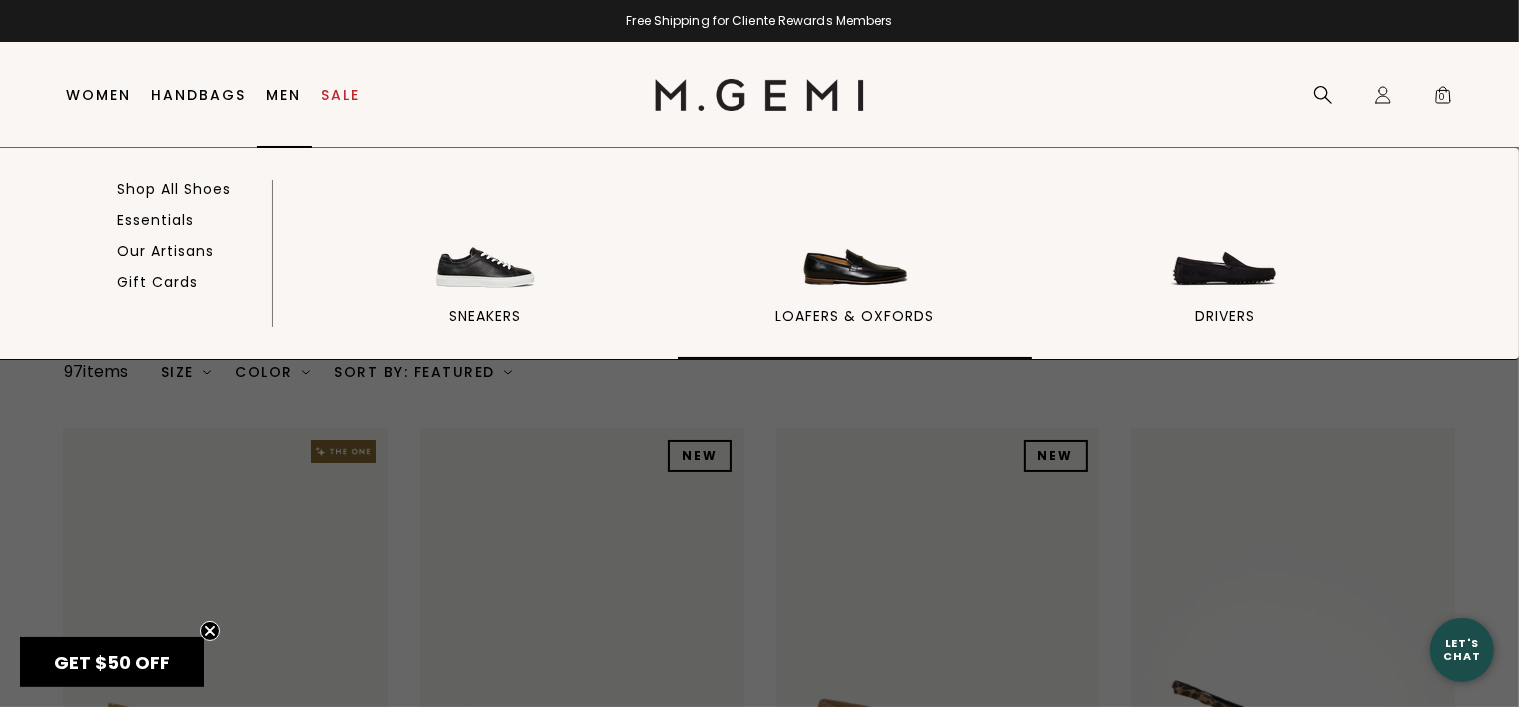 click at bounding box center (855, 241) 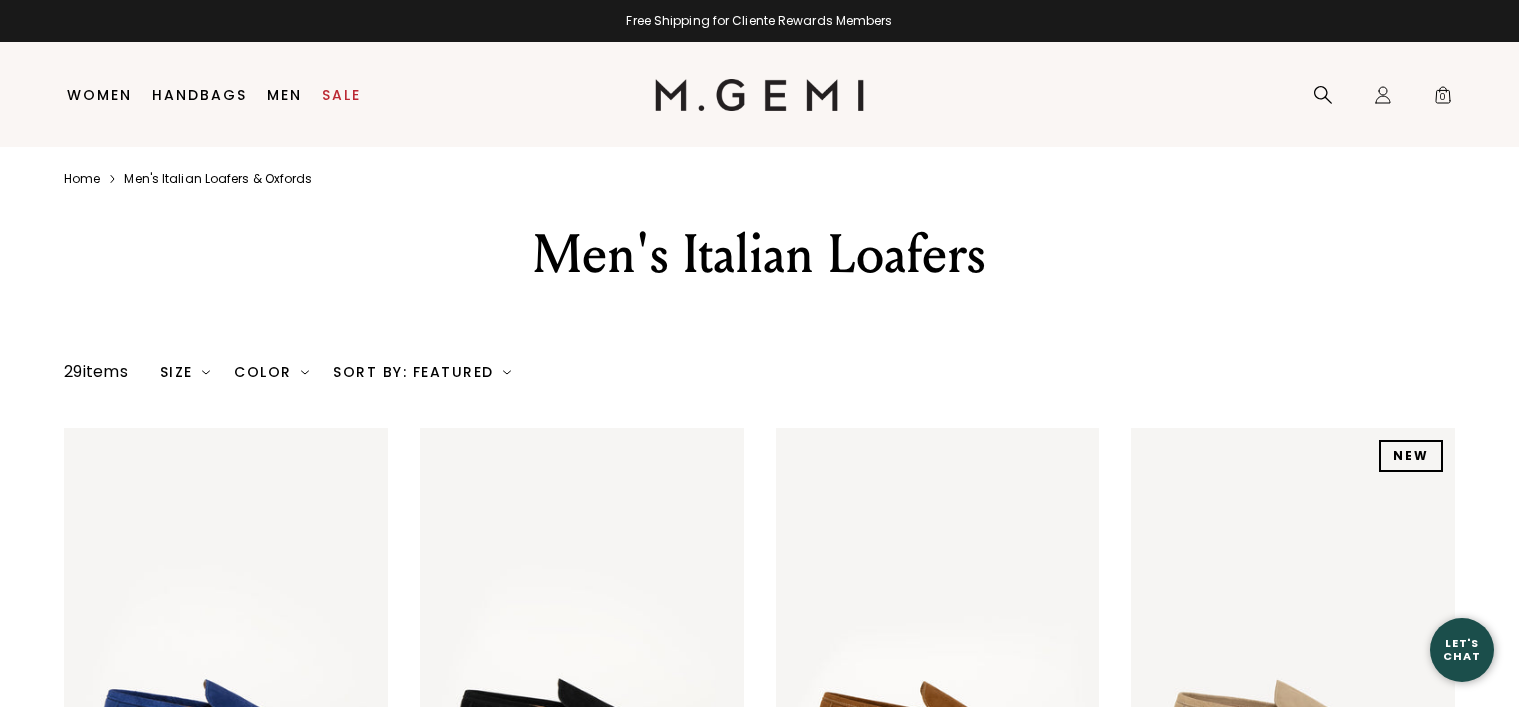 scroll, scrollTop: 0, scrollLeft: 0, axis: both 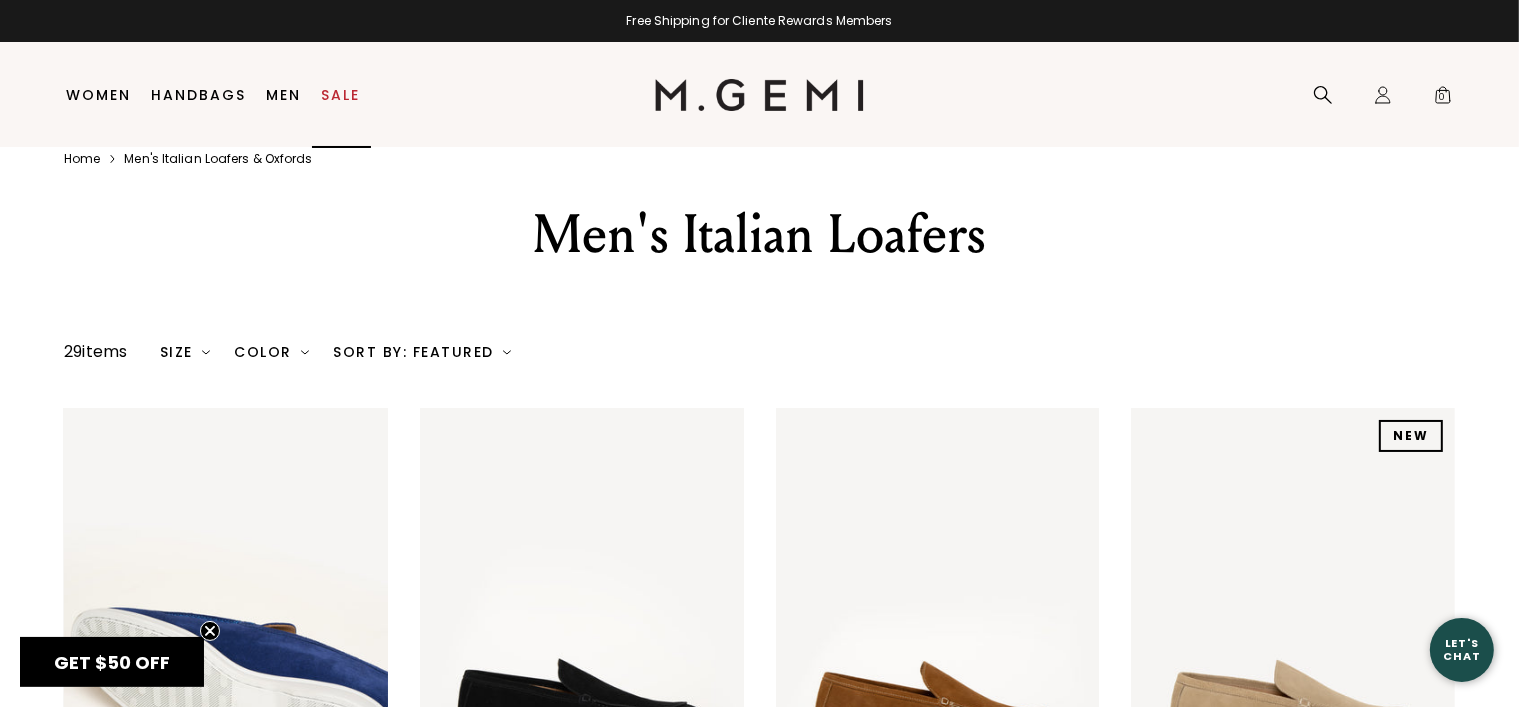 click on "Sale" at bounding box center [341, 95] 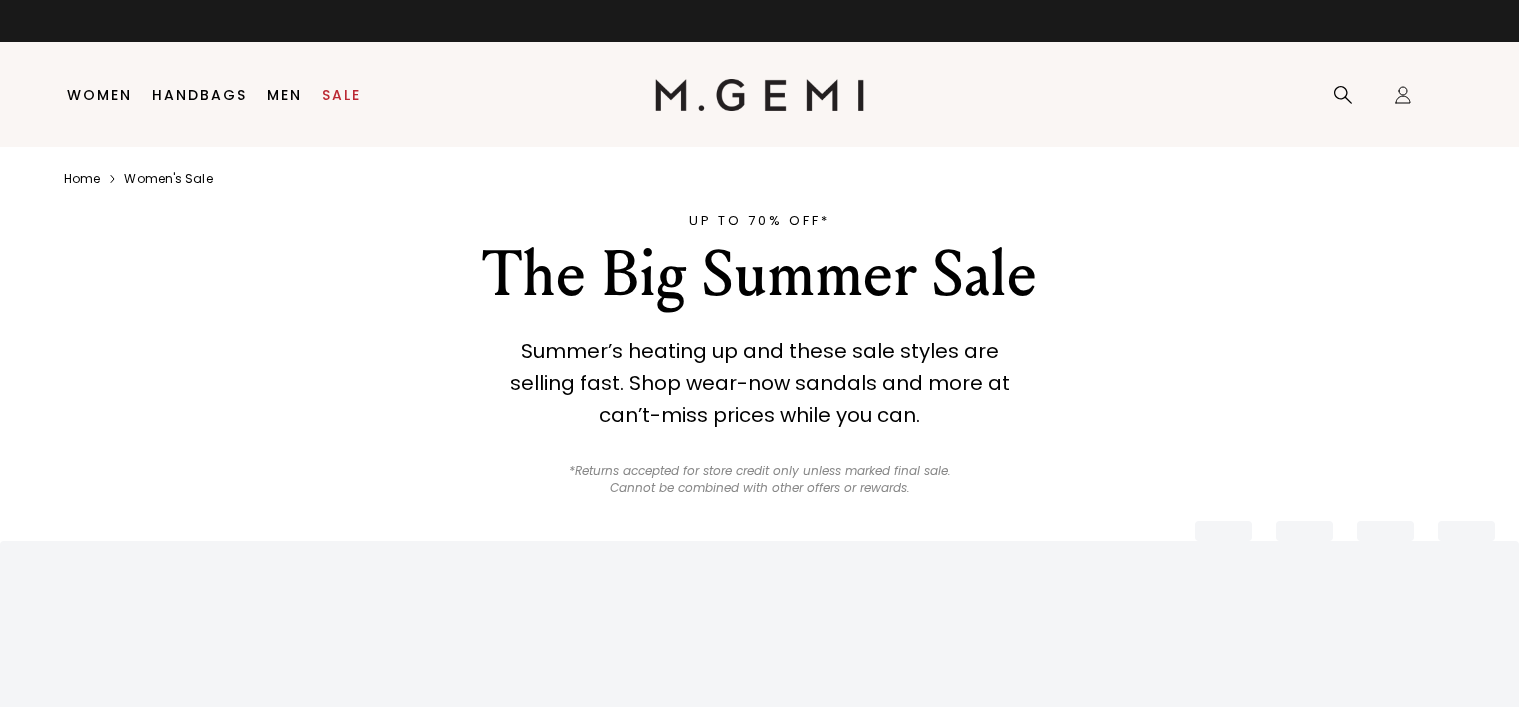 scroll, scrollTop: 0, scrollLeft: 0, axis: both 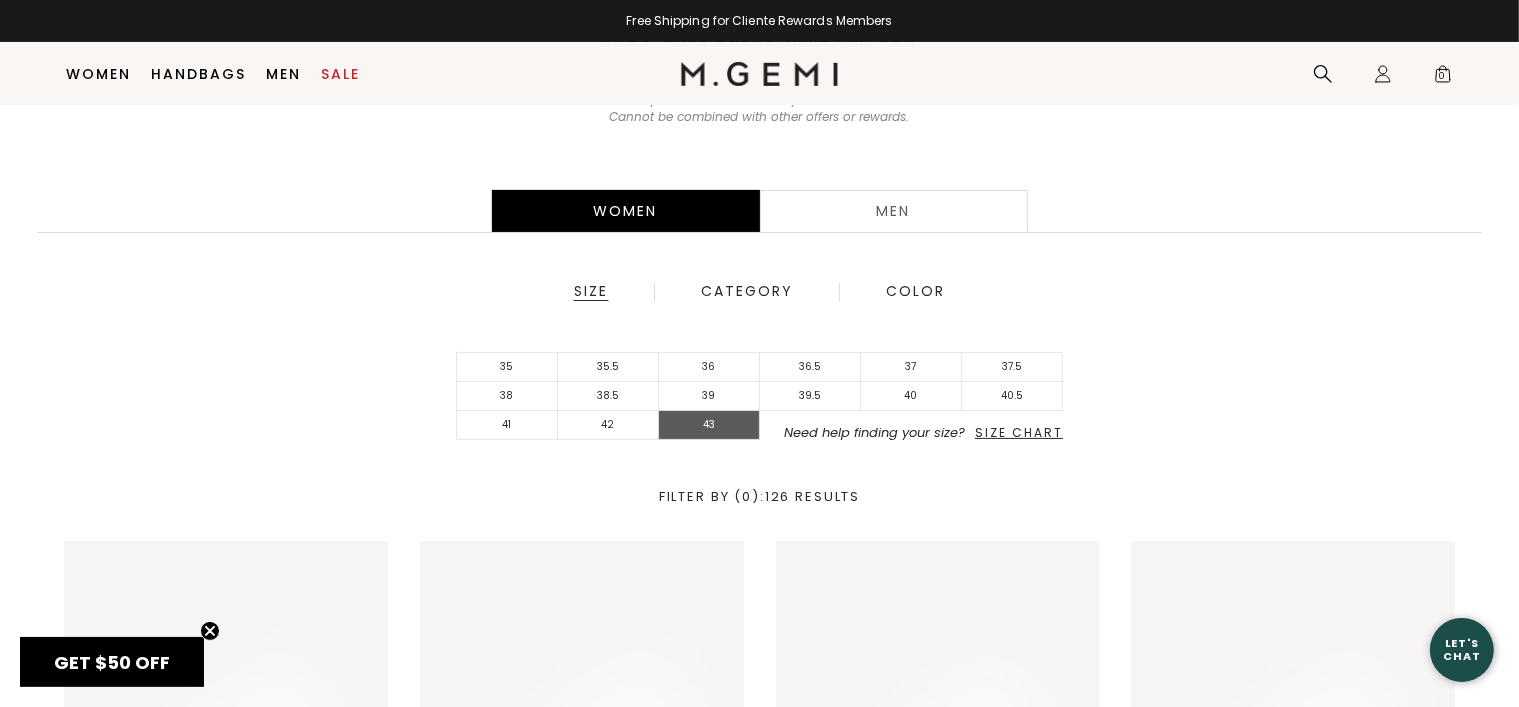 click on "43" at bounding box center (709, 425) 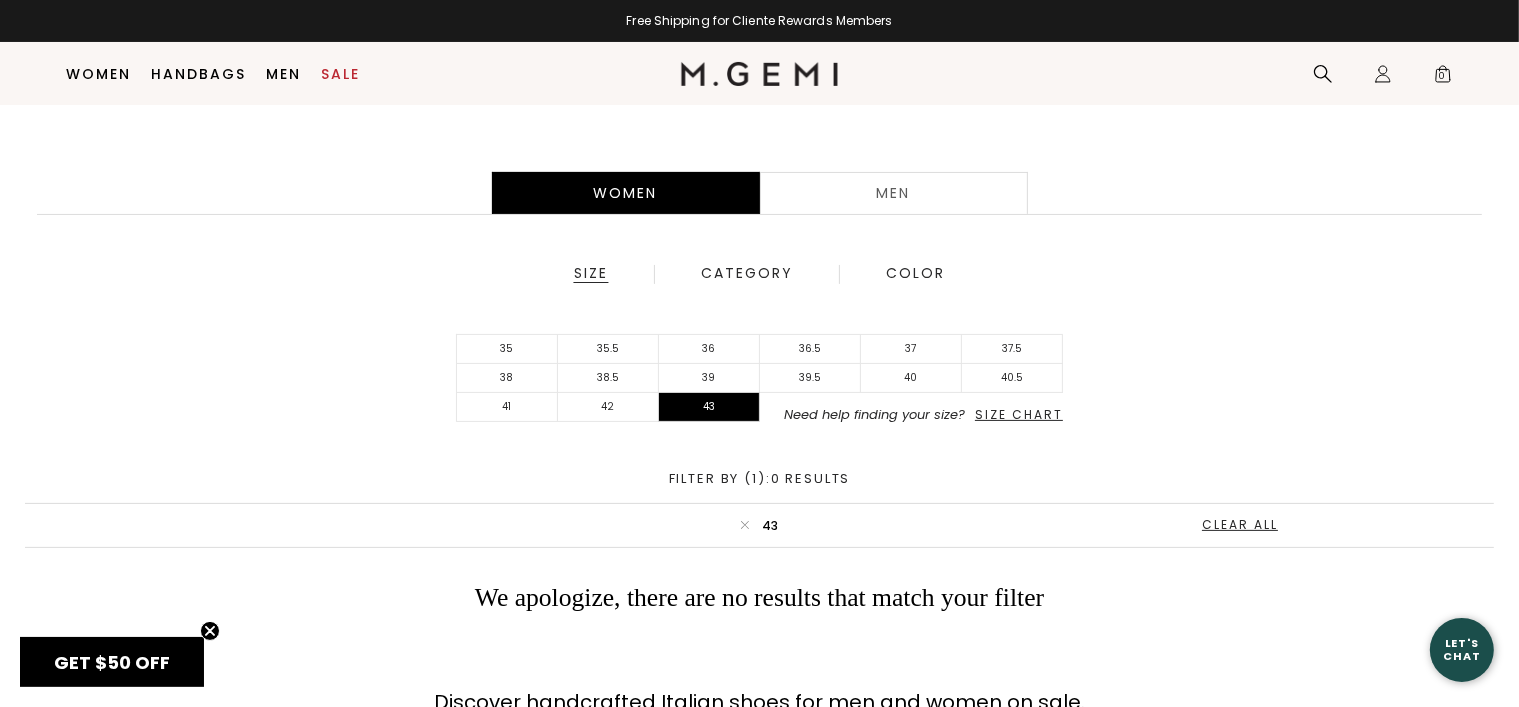scroll, scrollTop: 295, scrollLeft: 0, axis: vertical 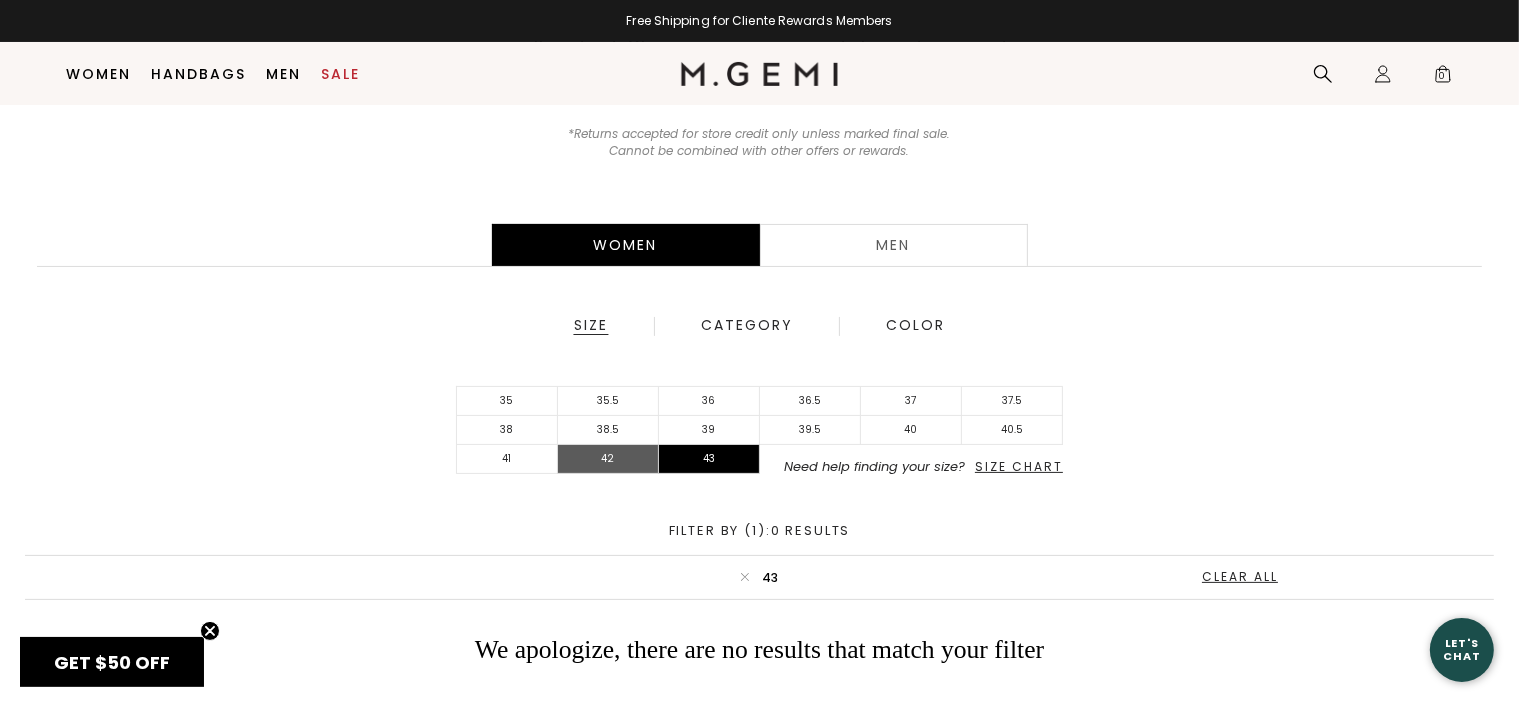 click on "42" at bounding box center (608, 459) 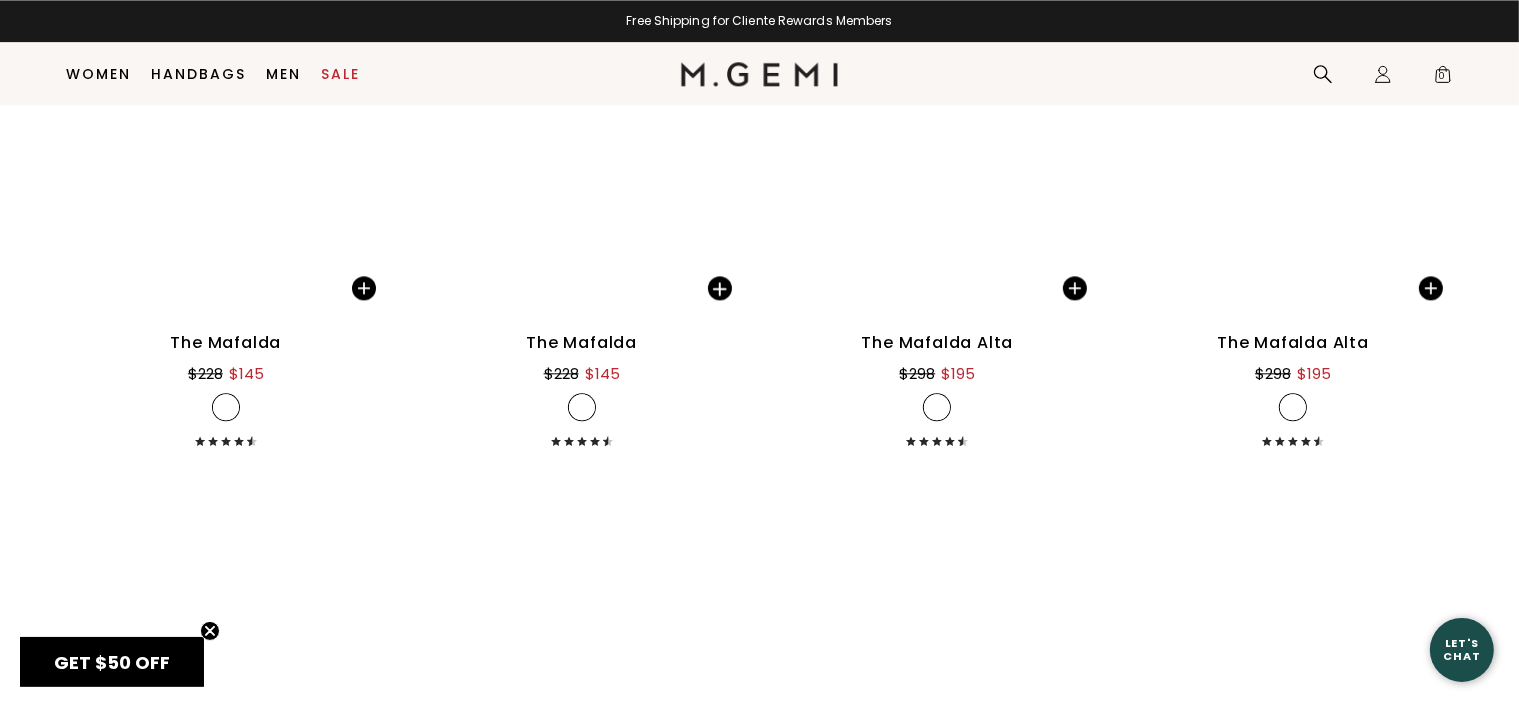 scroll, scrollTop: 4983, scrollLeft: 0, axis: vertical 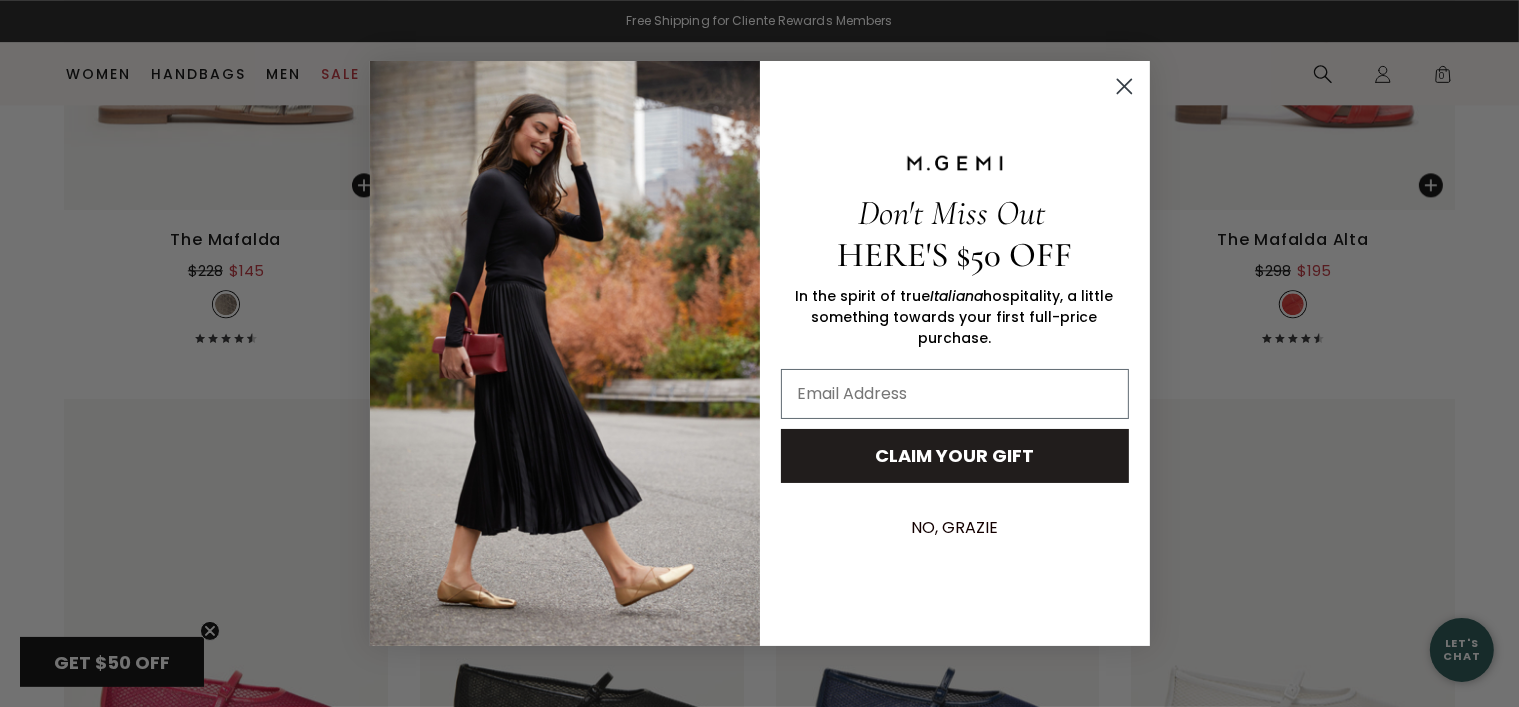 click 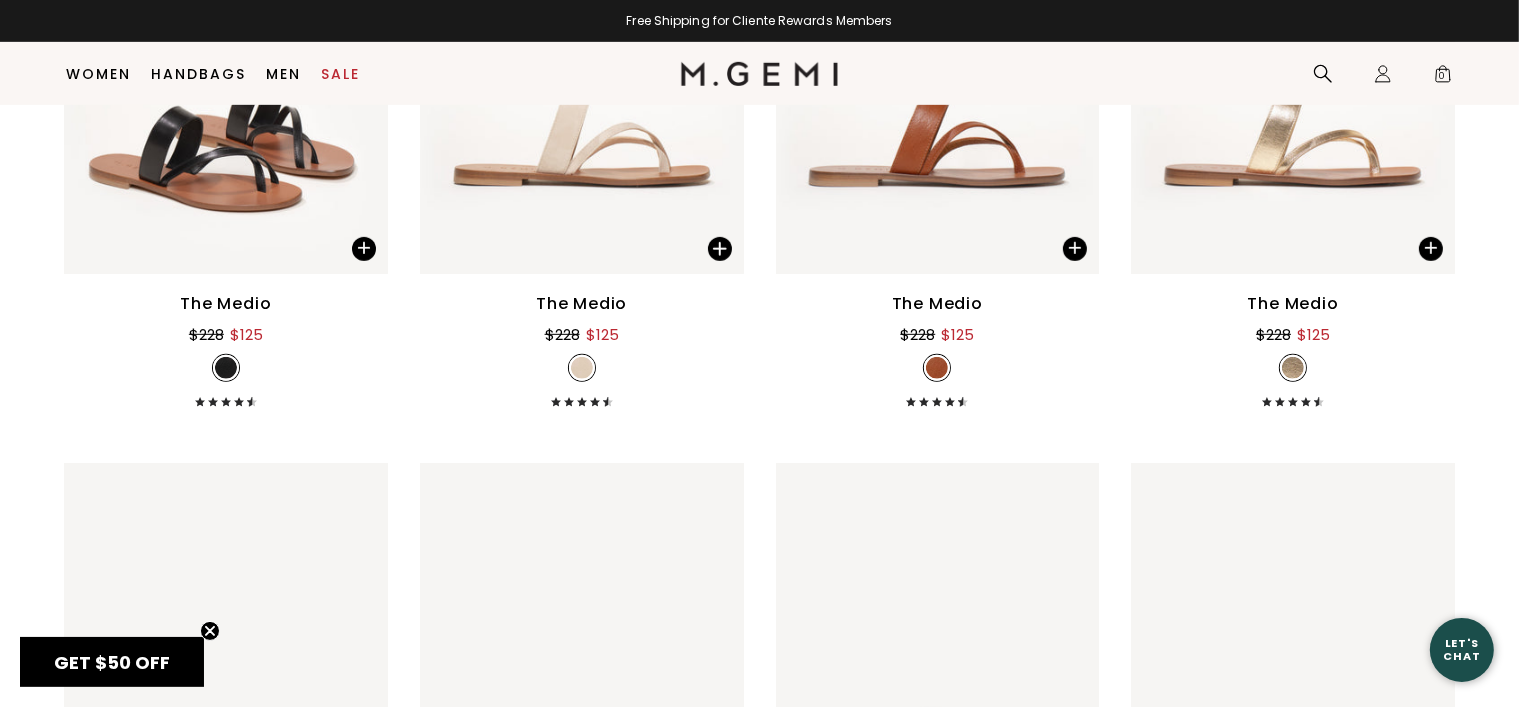 scroll, scrollTop: 0, scrollLeft: 0, axis: both 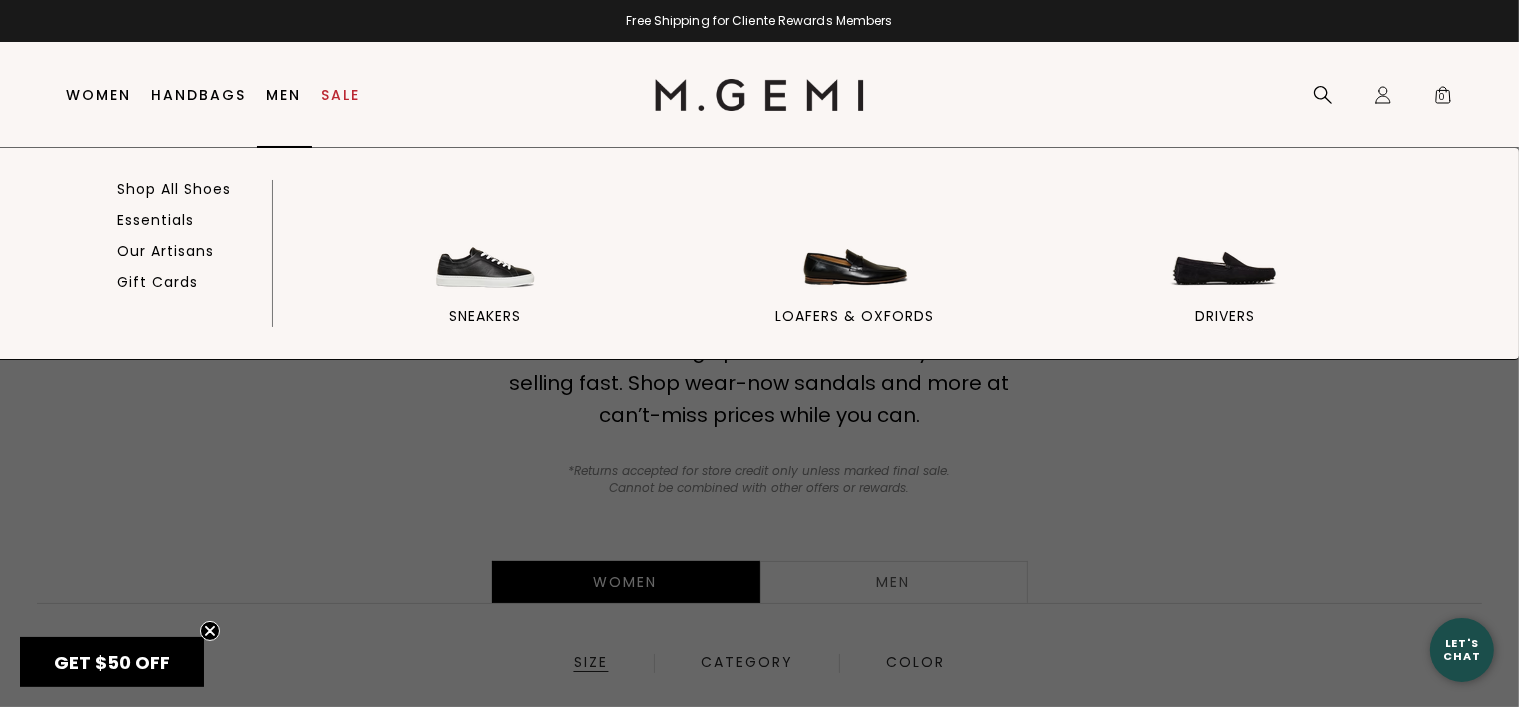 click on "Men" at bounding box center [284, 95] 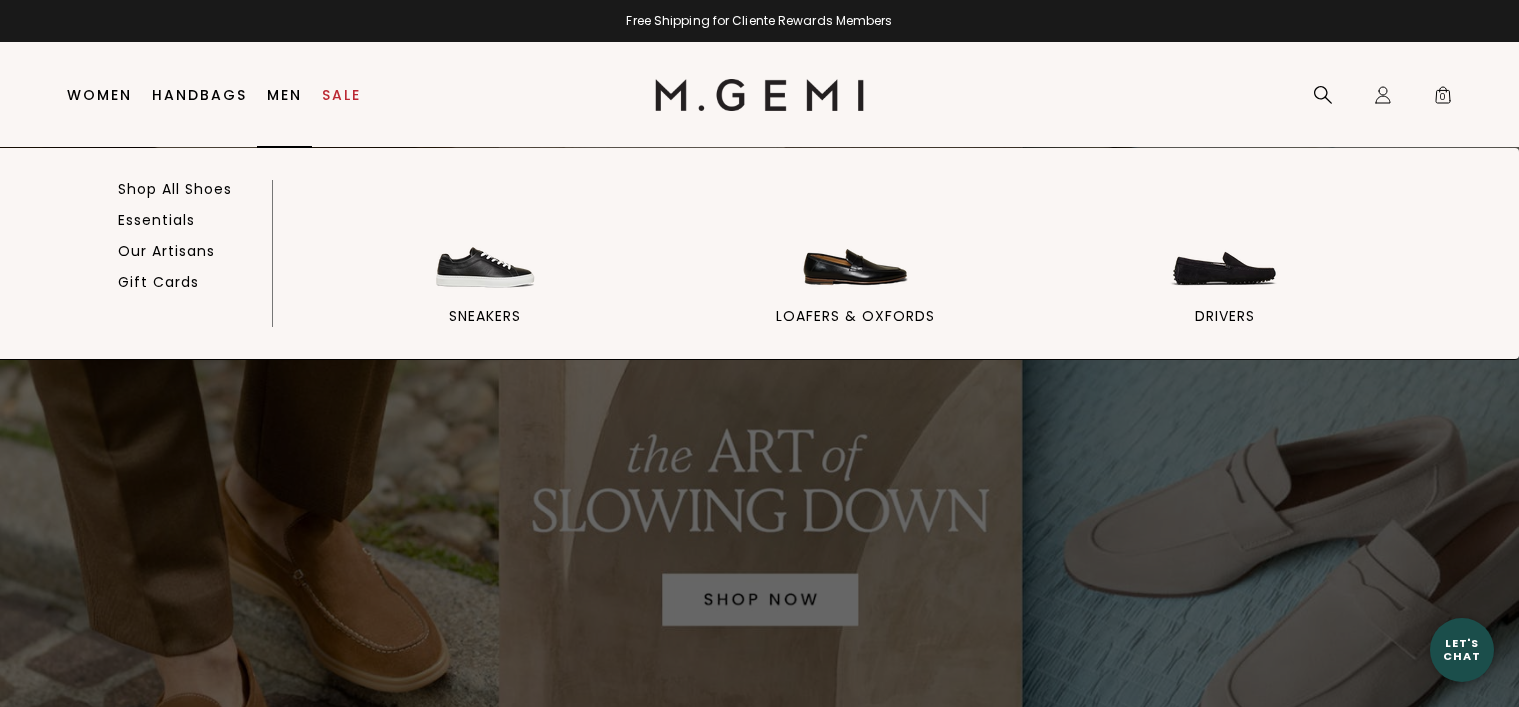 scroll, scrollTop: 0, scrollLeft: 0, axis: both 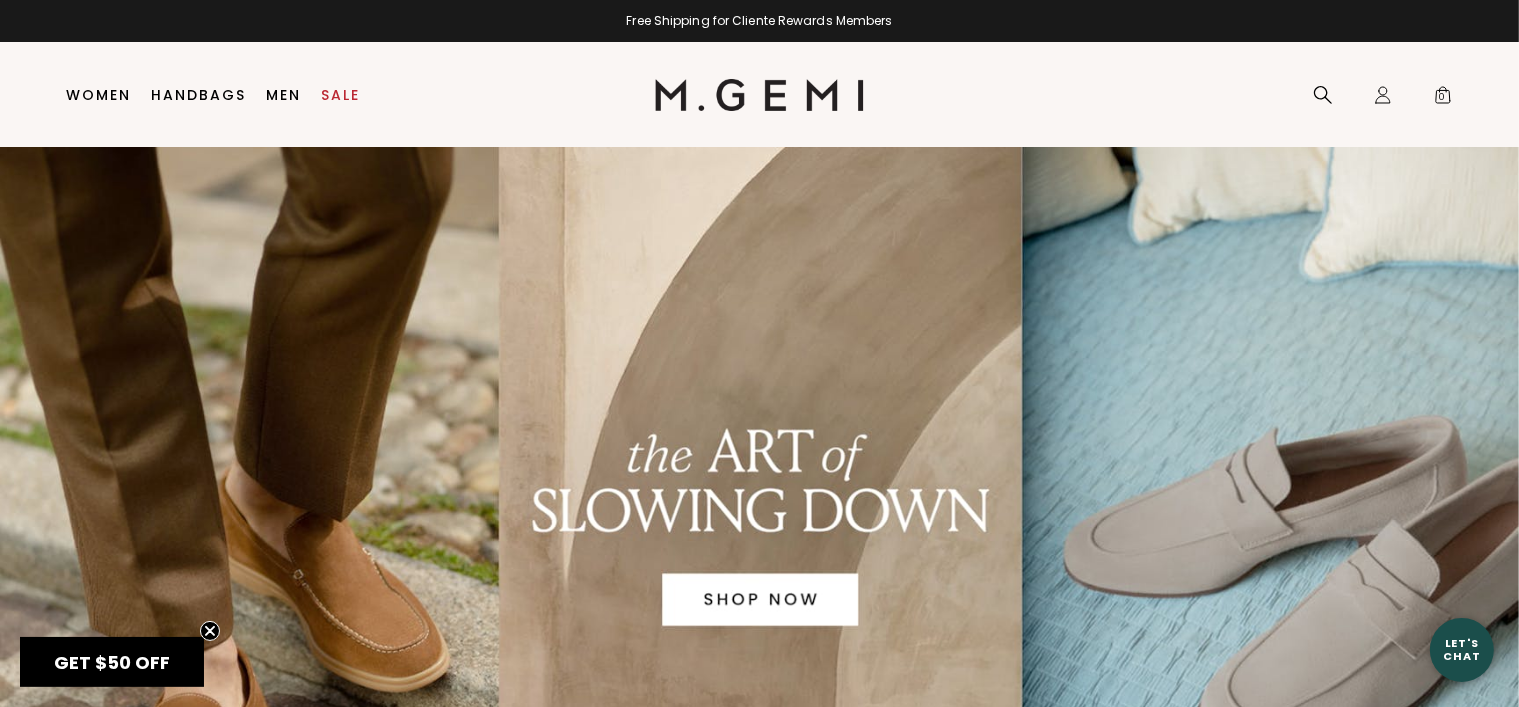 click at bounding box center [759, 527] 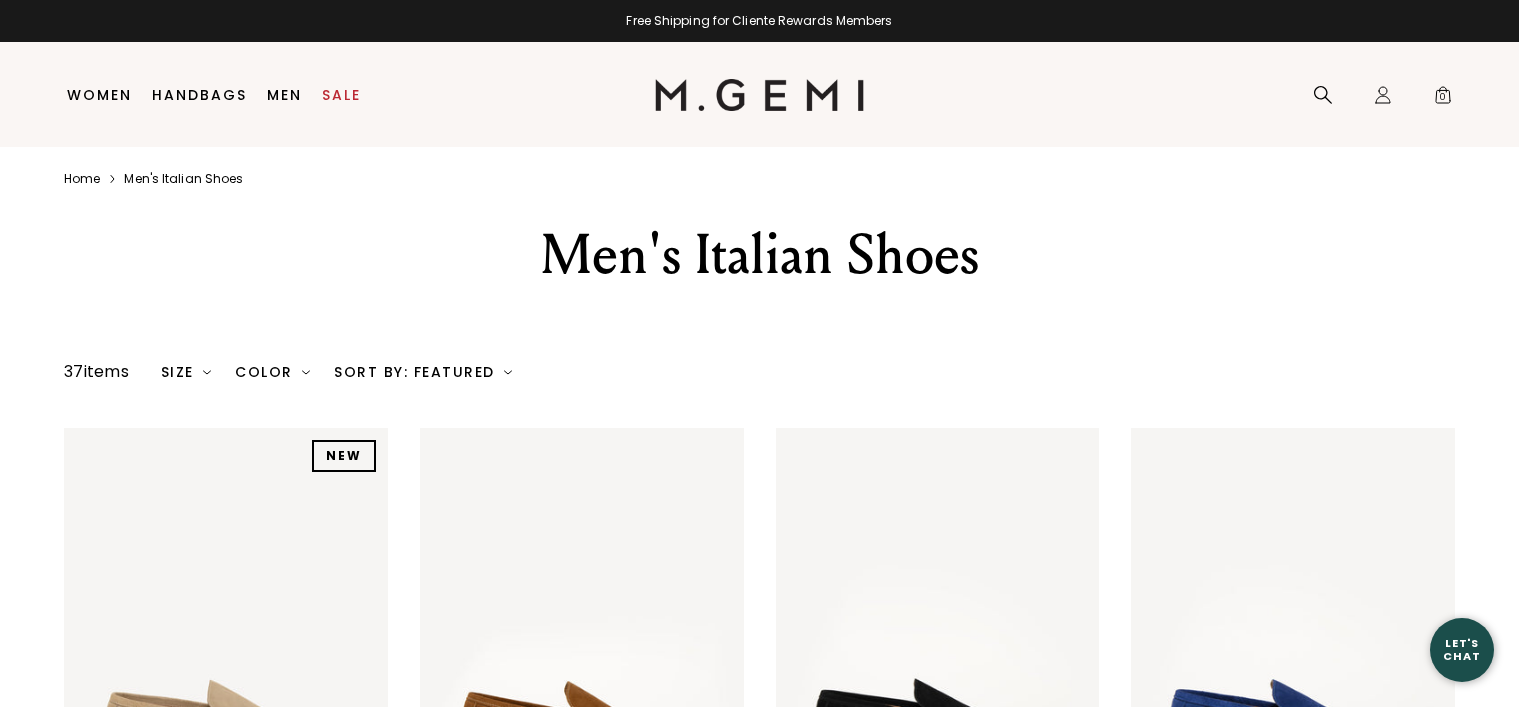 scroll, scrollTop: 0, scrollLeft: 0, axis: both 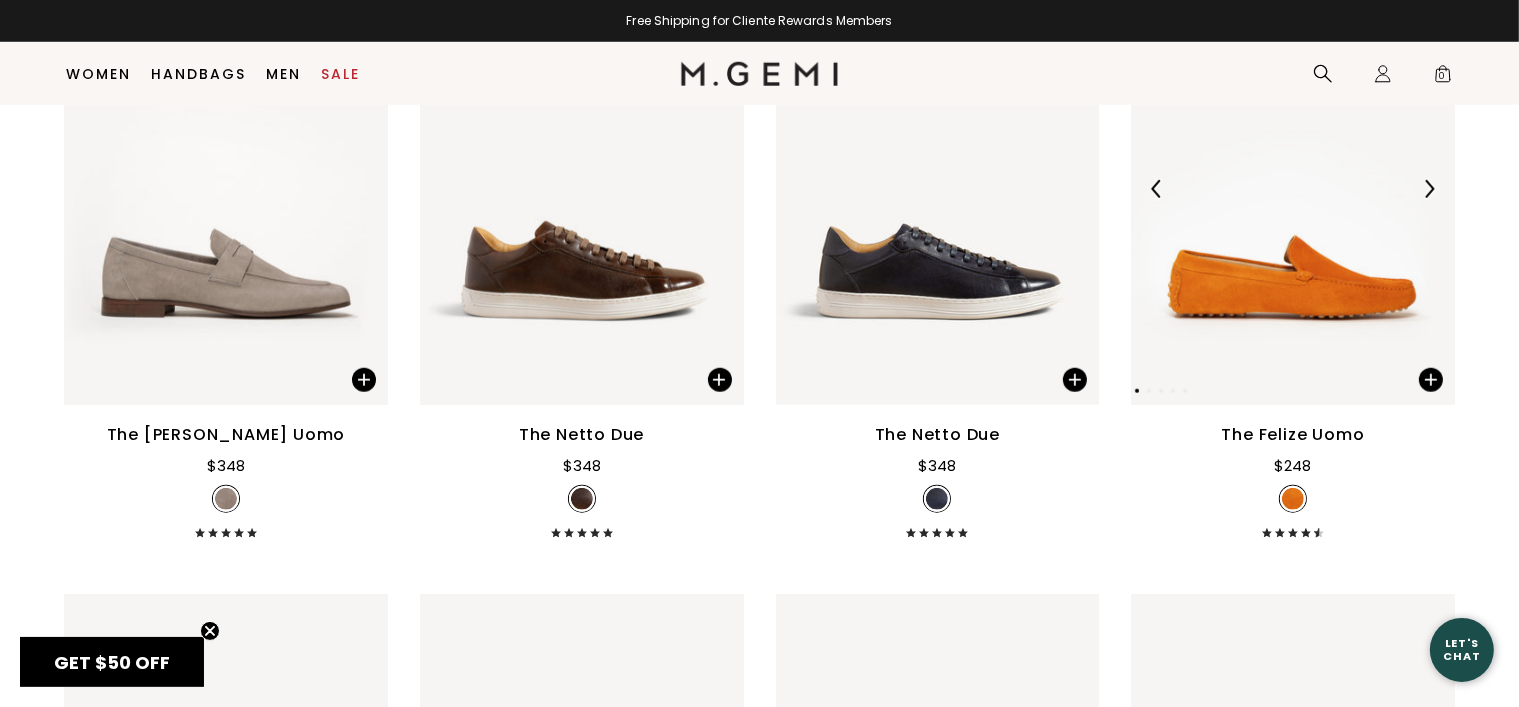 click at bounding box center (1293, 189) 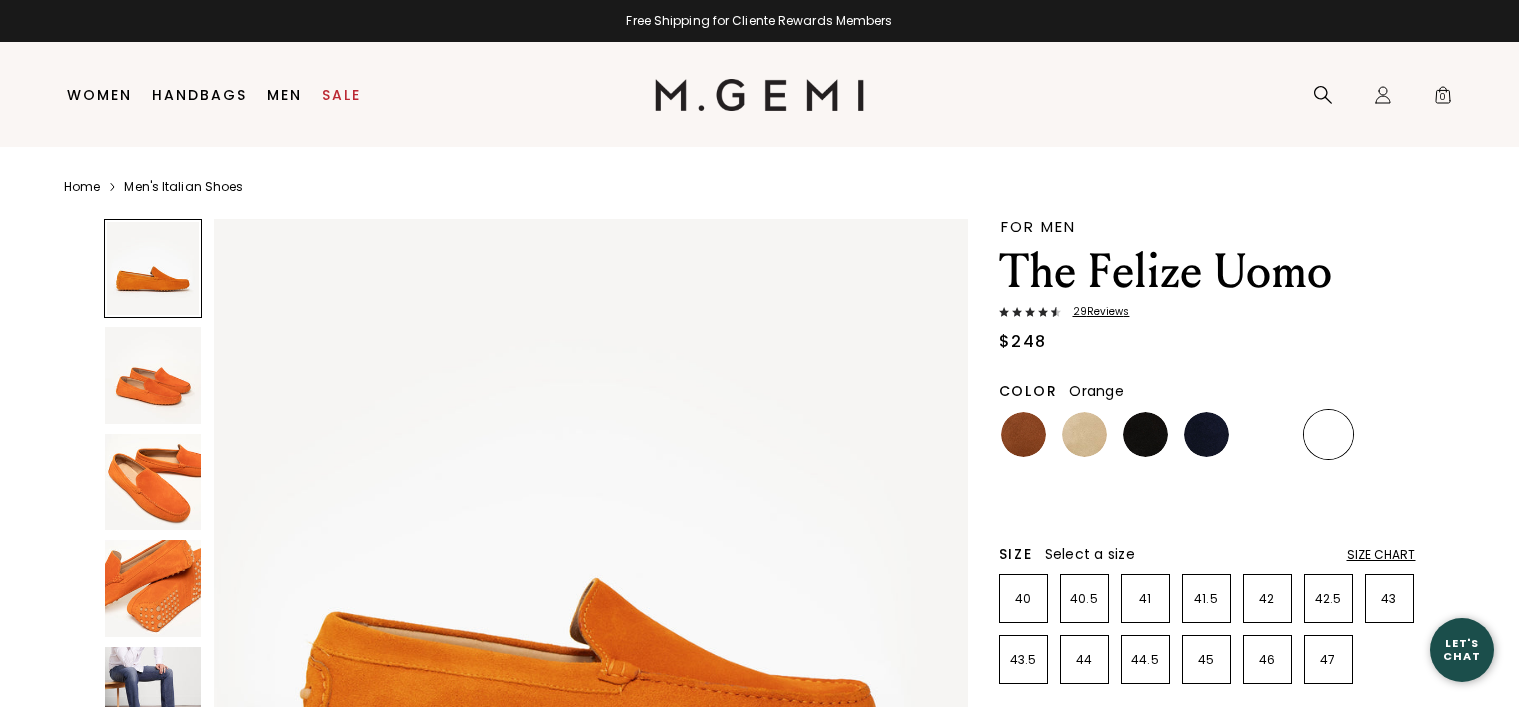 scroll, scrollTop: 0, scrollLeft: 0, axis: both 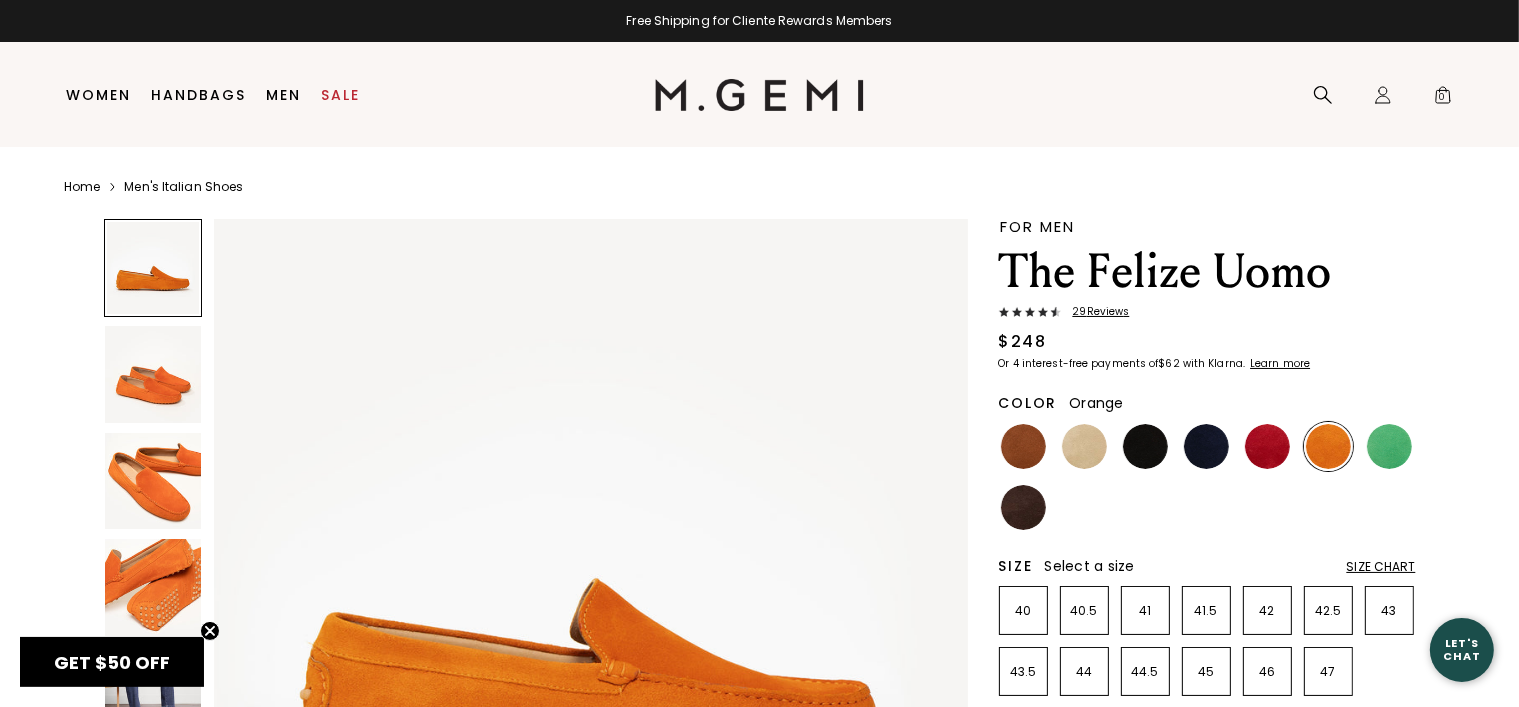 click on "29  Review s" at bounding box center (1095, 312) 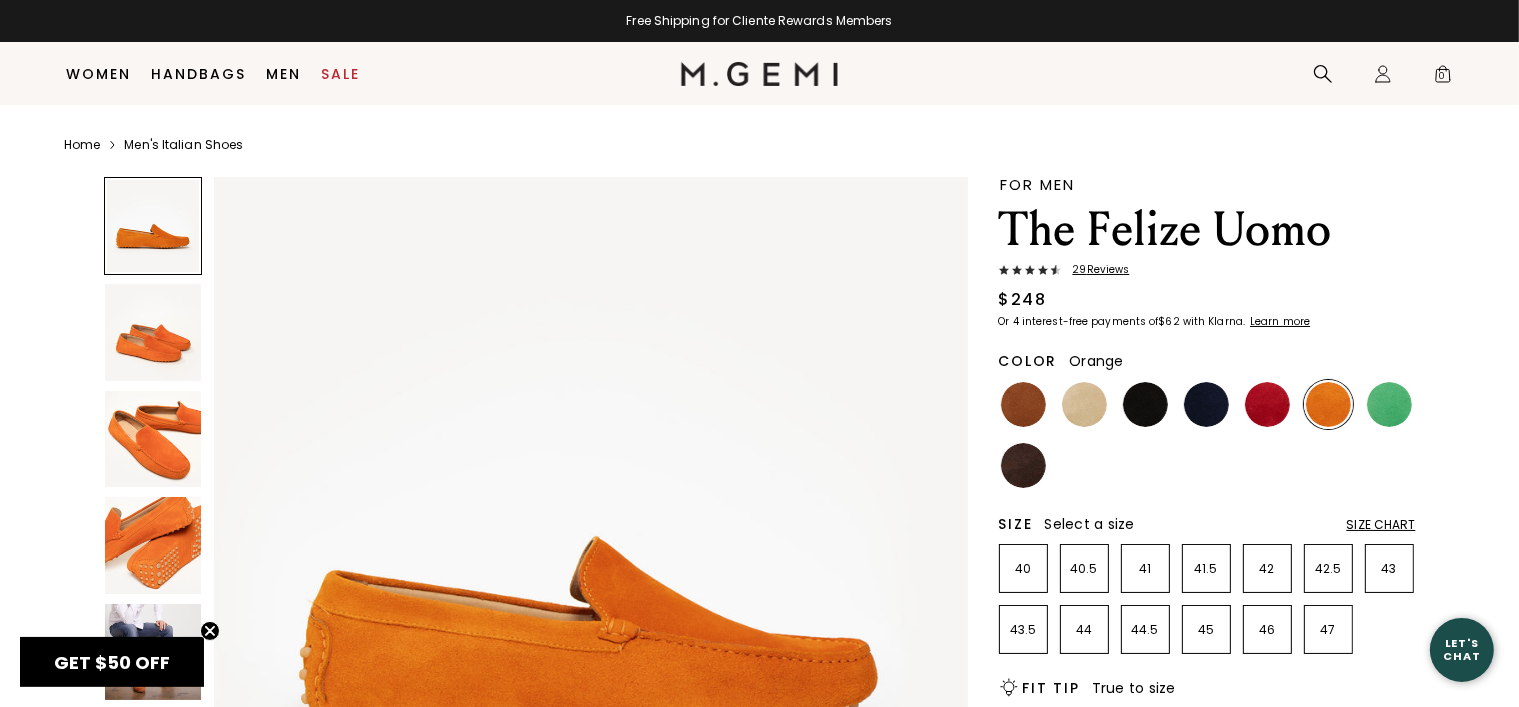 scroll, scrollTop: 3904, scrollLeft: 0, axis: vertical 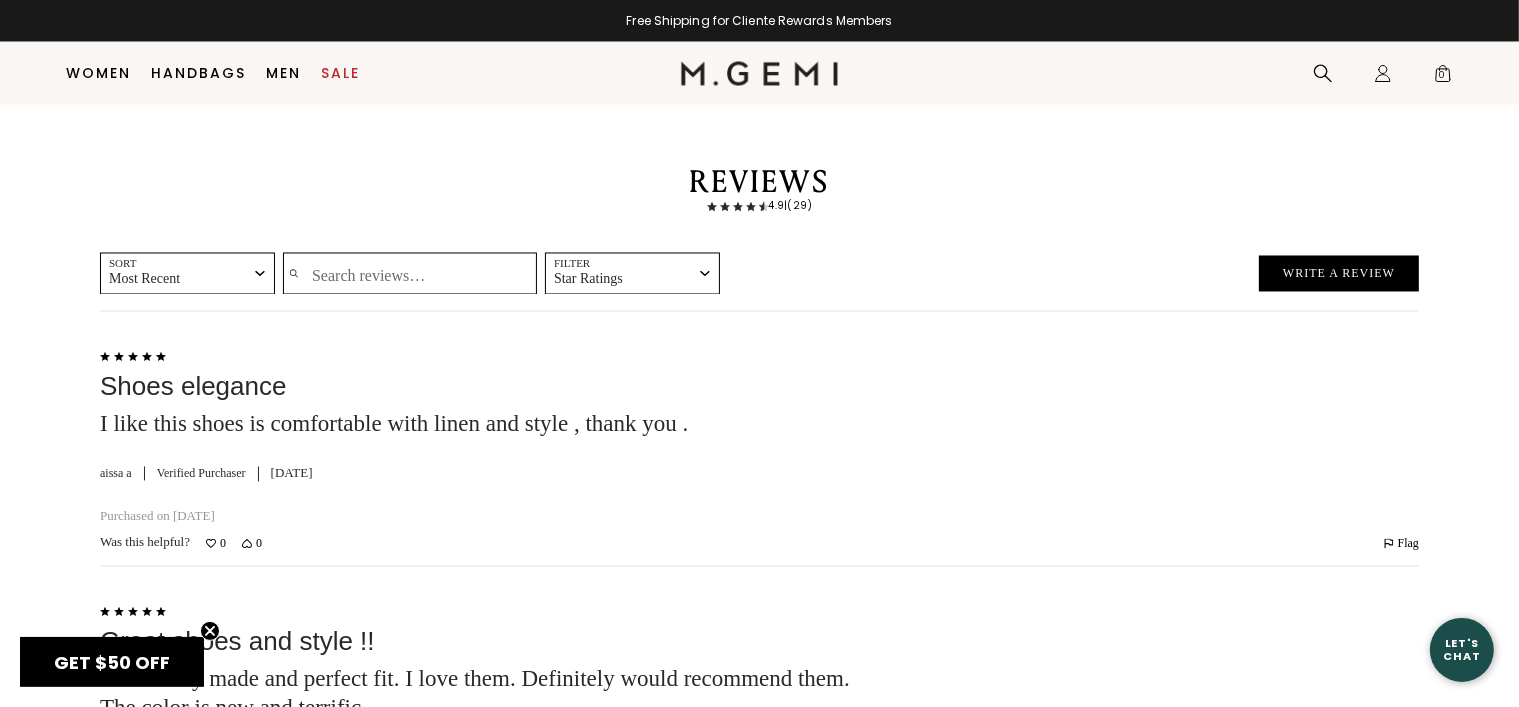 click on "Search reviews…" at bounding box center (410, 274) 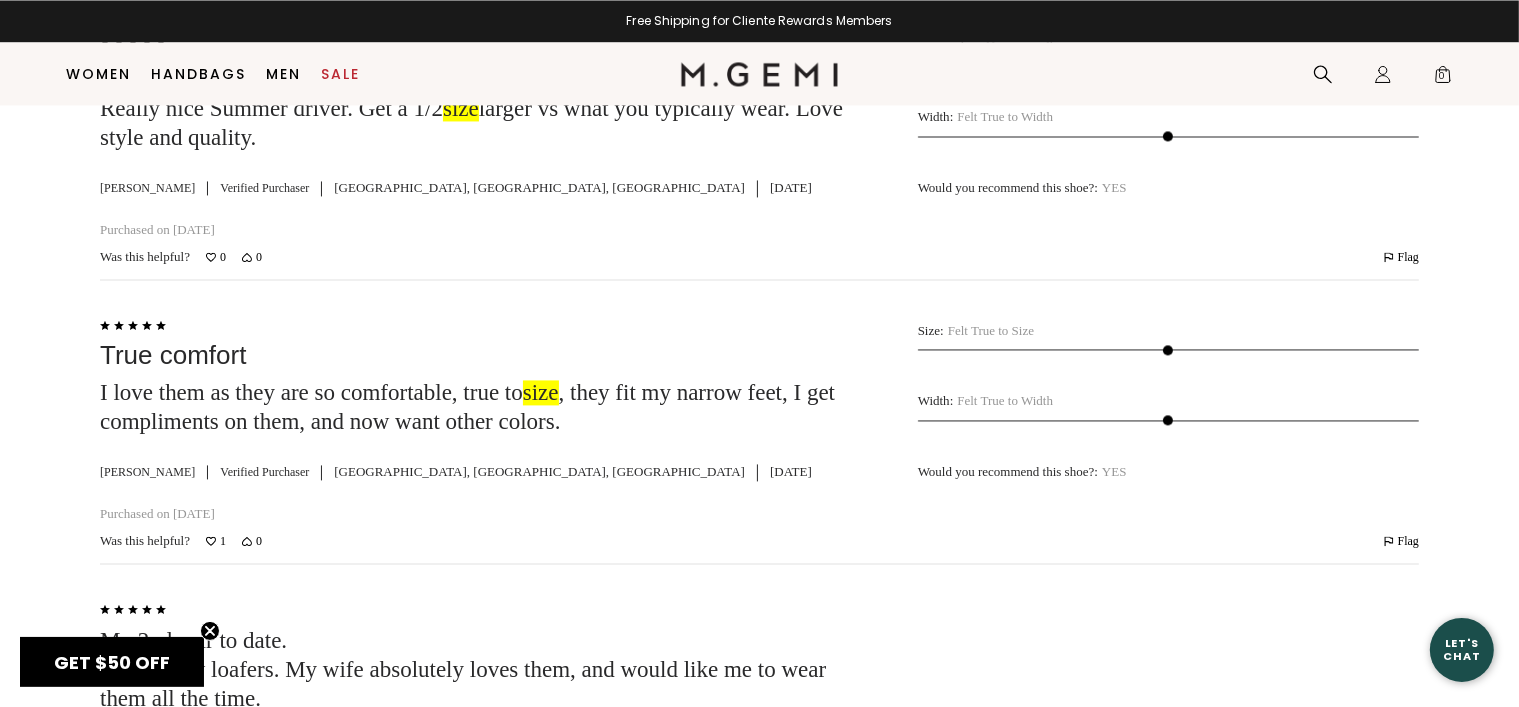 scroll, scrollTop: 4088, scrollLeft: 0, axis: vertical 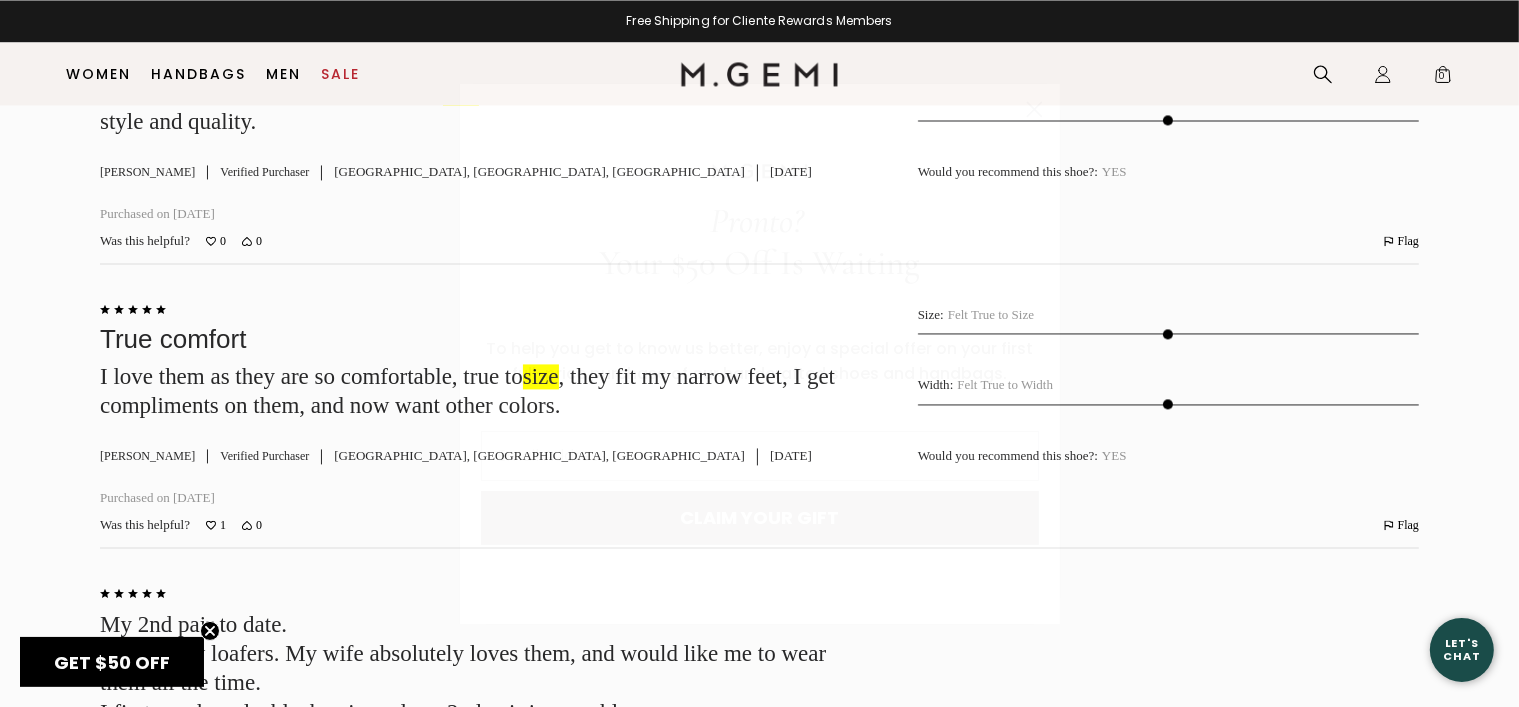 type on "size" 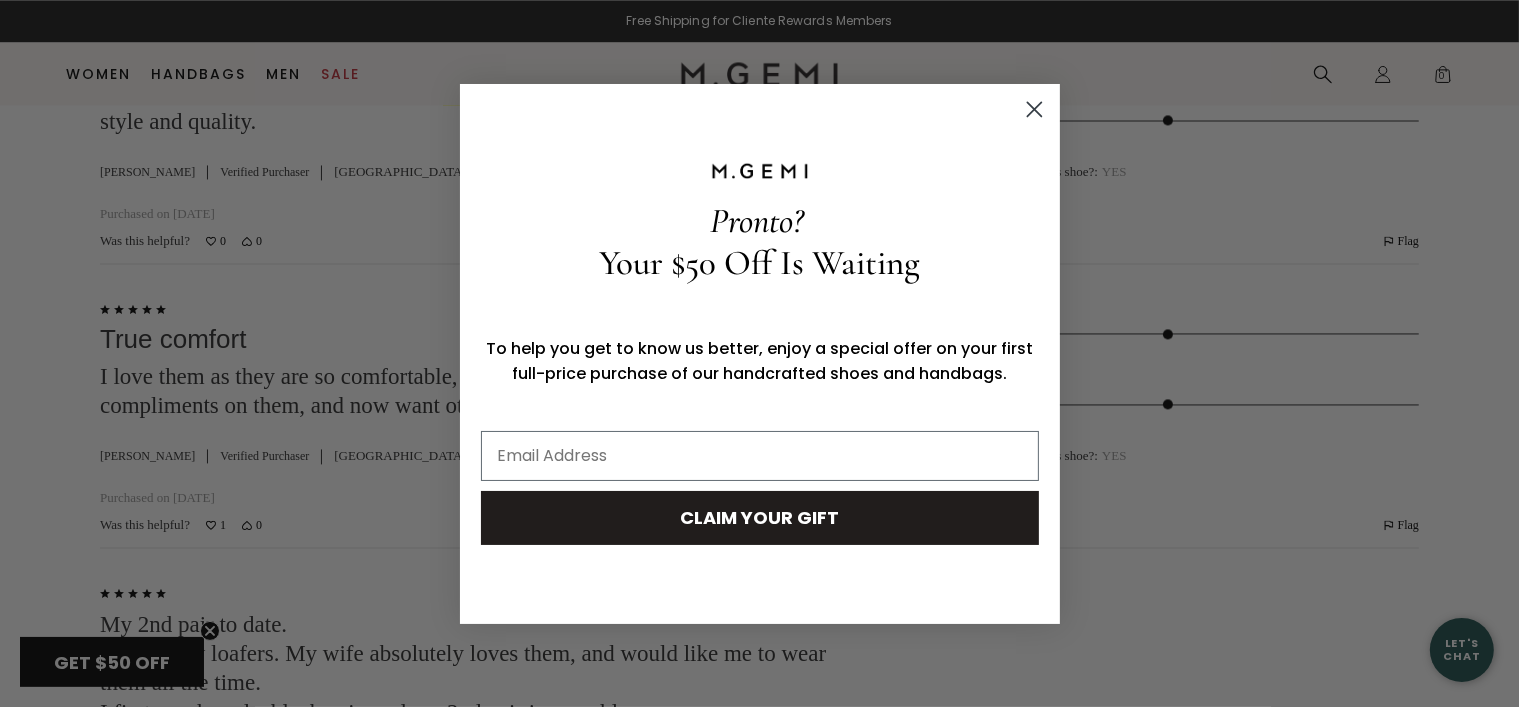 click 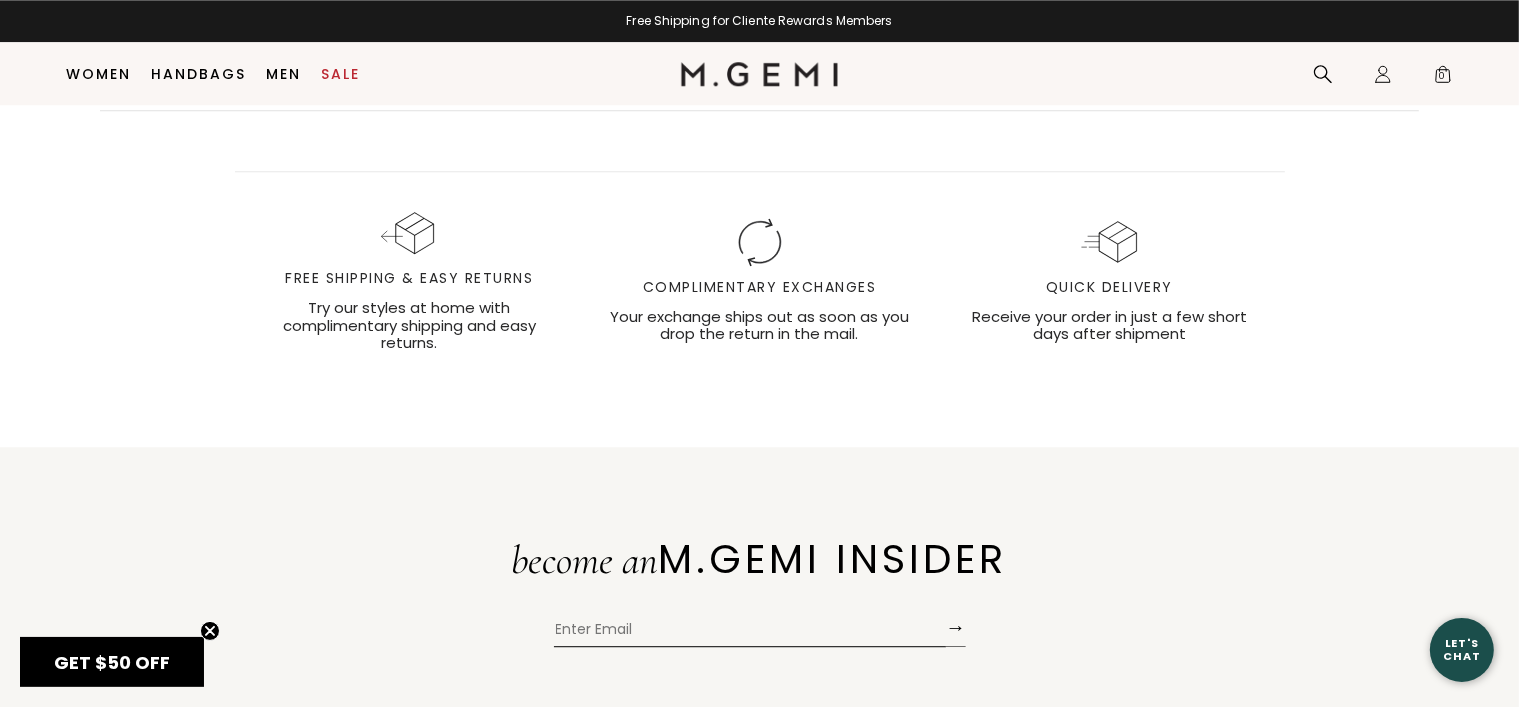 scroll, scrollTop: 5375, scrollLeft: 0, axis: vertical 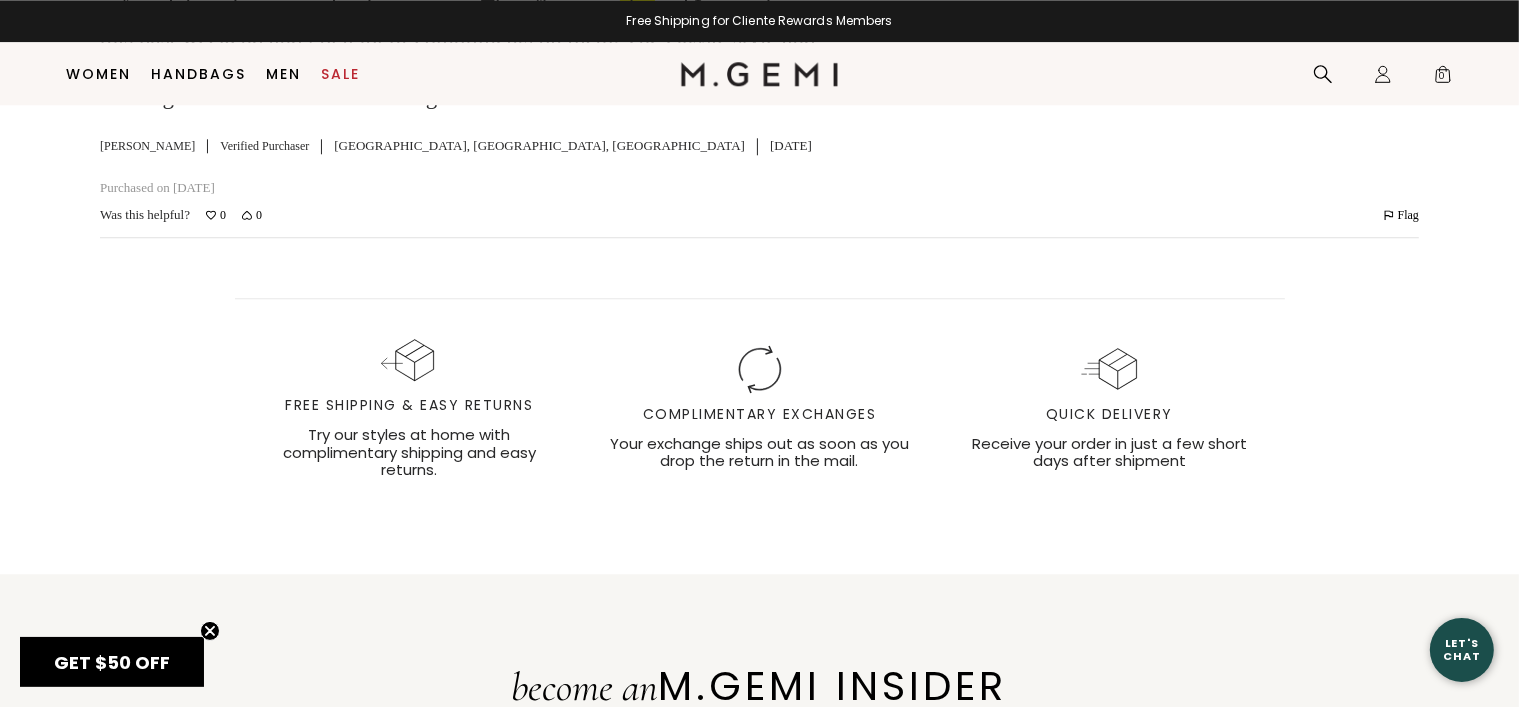 click on "Free shipping and easy returns icon
Free Shipping & Easy Returns
Try our styles at home with complimentary shipping and easy returns." at bounding box center (410, 408) 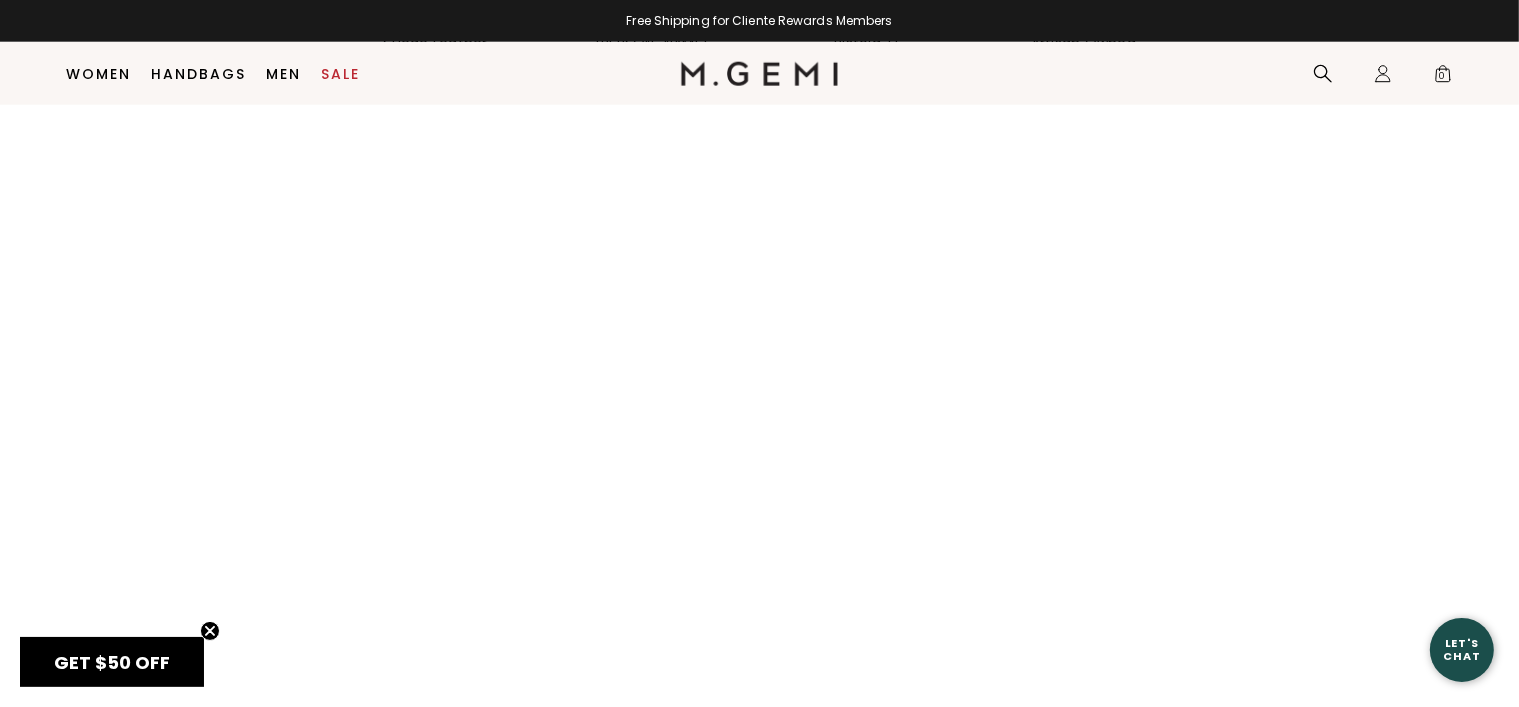 scroll, scrollTop: 1888, scrollLeft: 0, axis: vertical 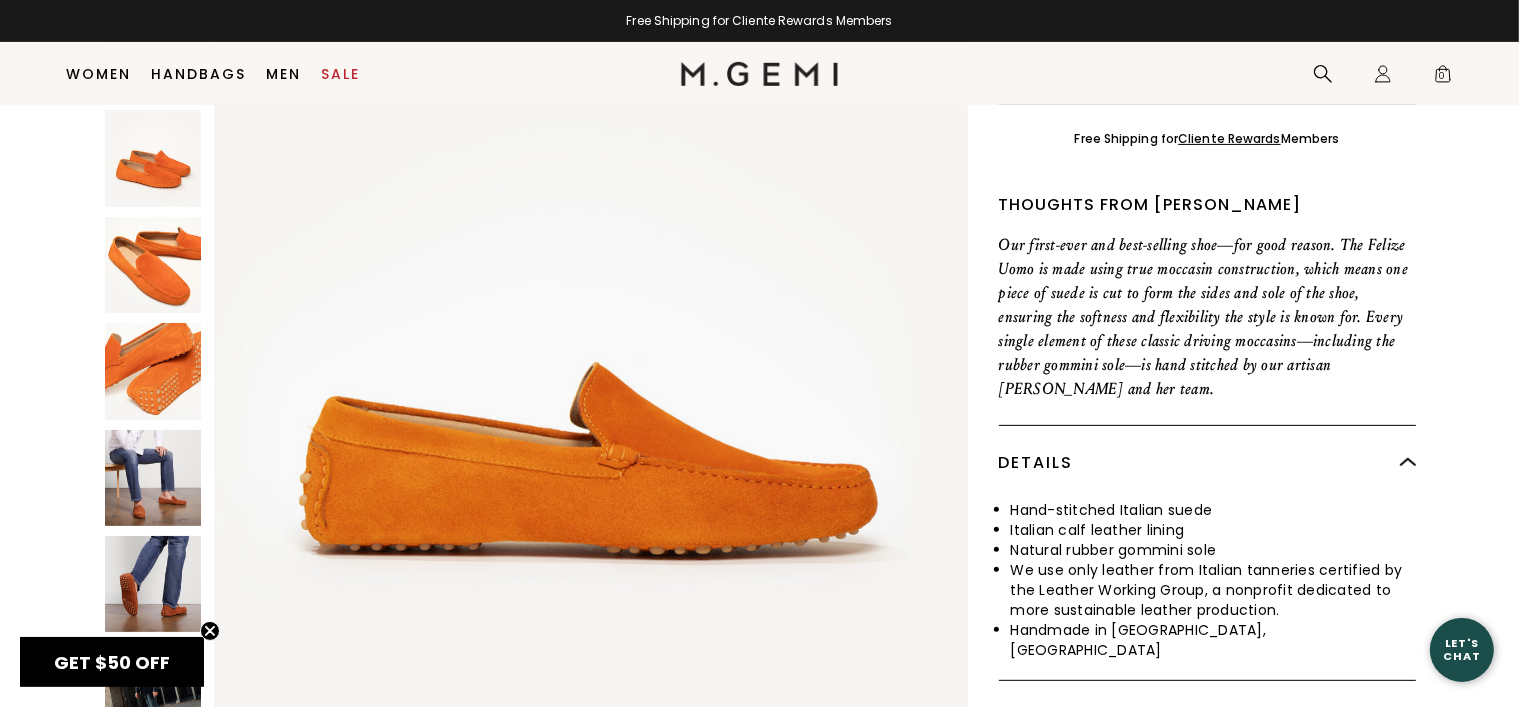 click at bounding box center (591, 380) 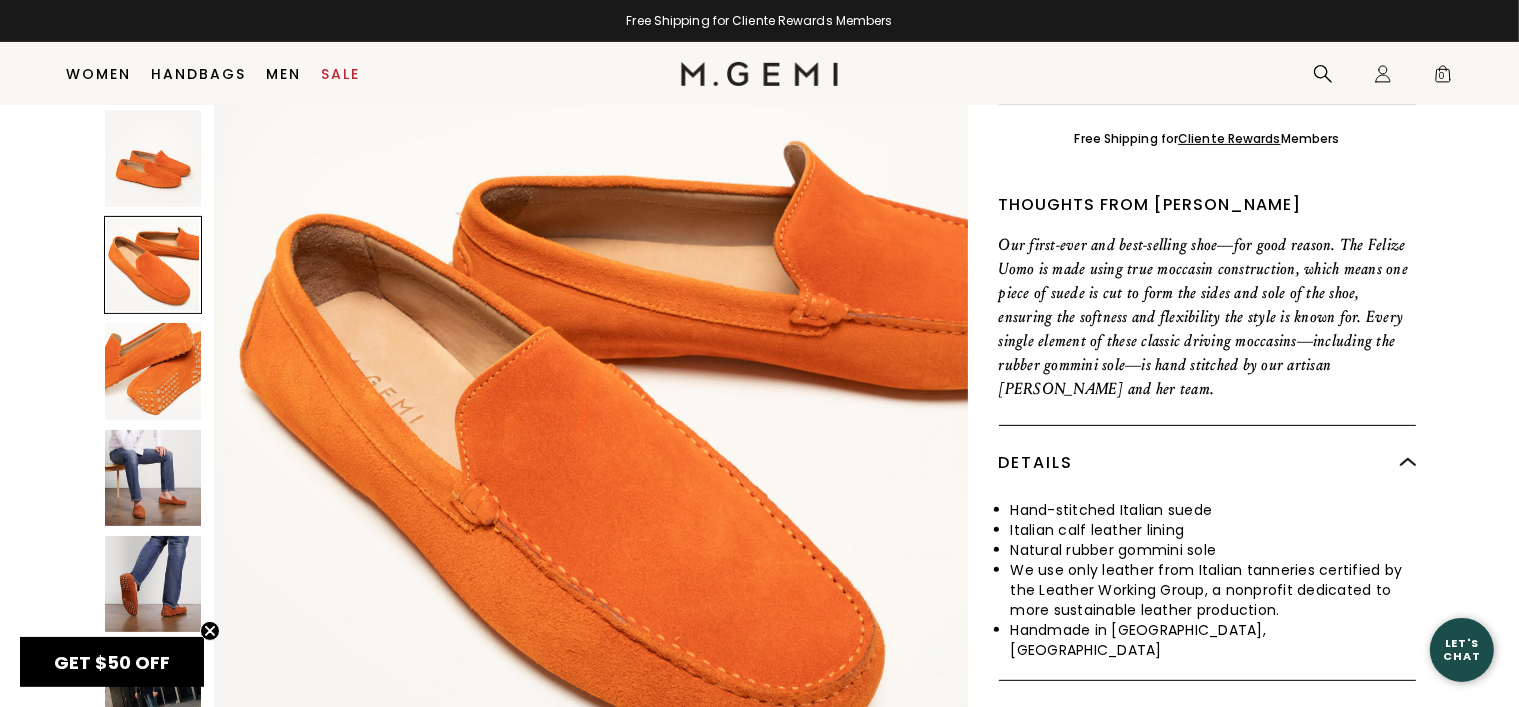 scroll, scrollTop: 1513, scrollLeft: 0, axis: vertical 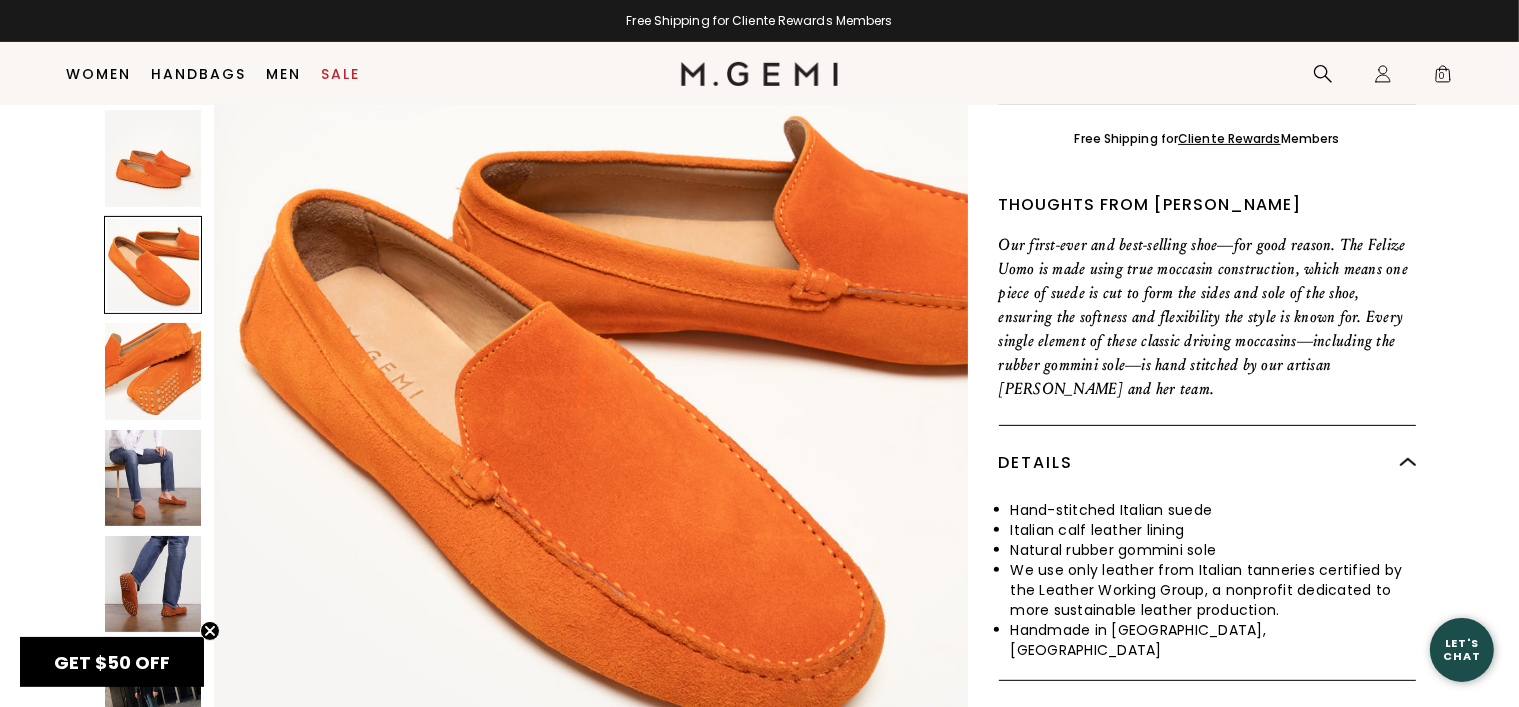 click at bounding box center [153, 371] 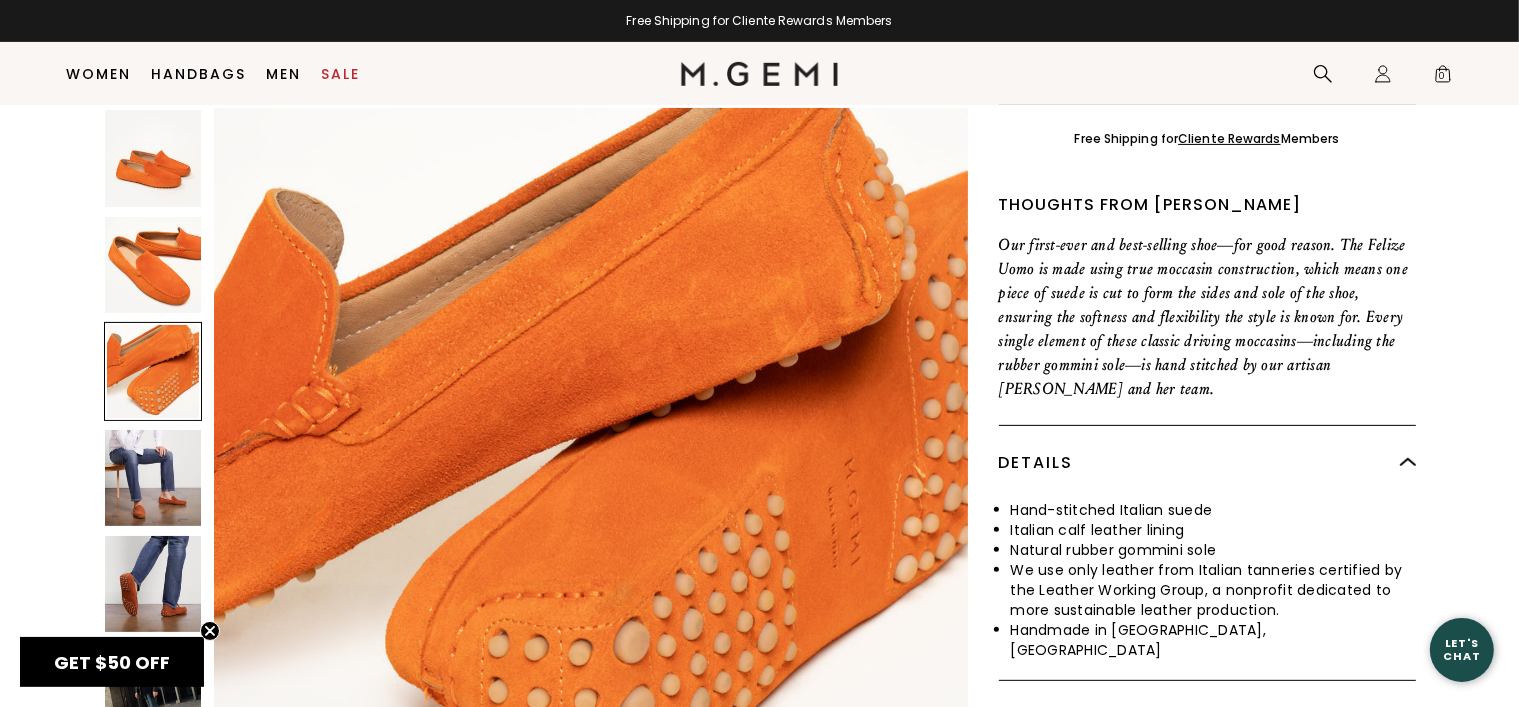 scroll, scrollTop: 2269, scrollLeft: 0, axis: vertical 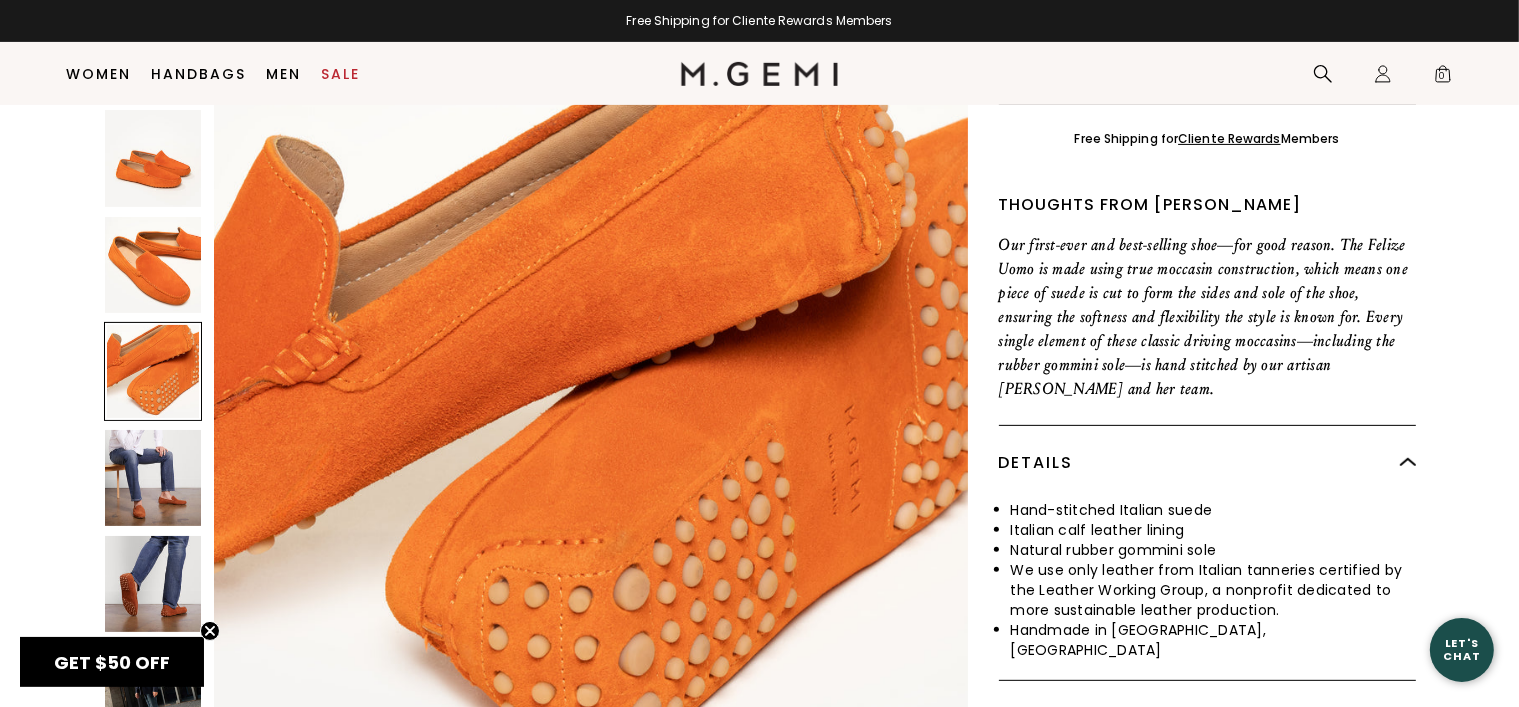 click at bounding box center [153, 477] 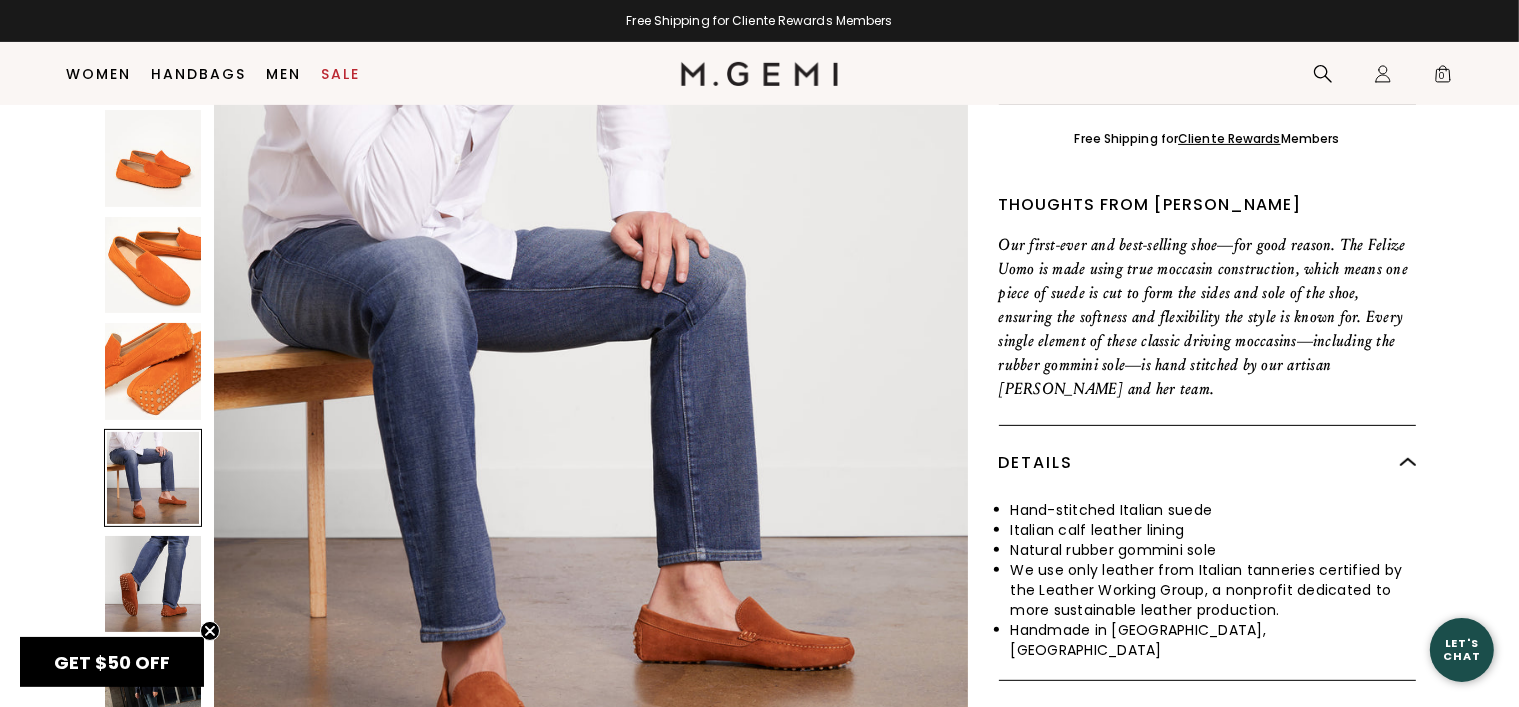 scroll, scrollTop: 3026, scrollLeft: 0, axis: vertical 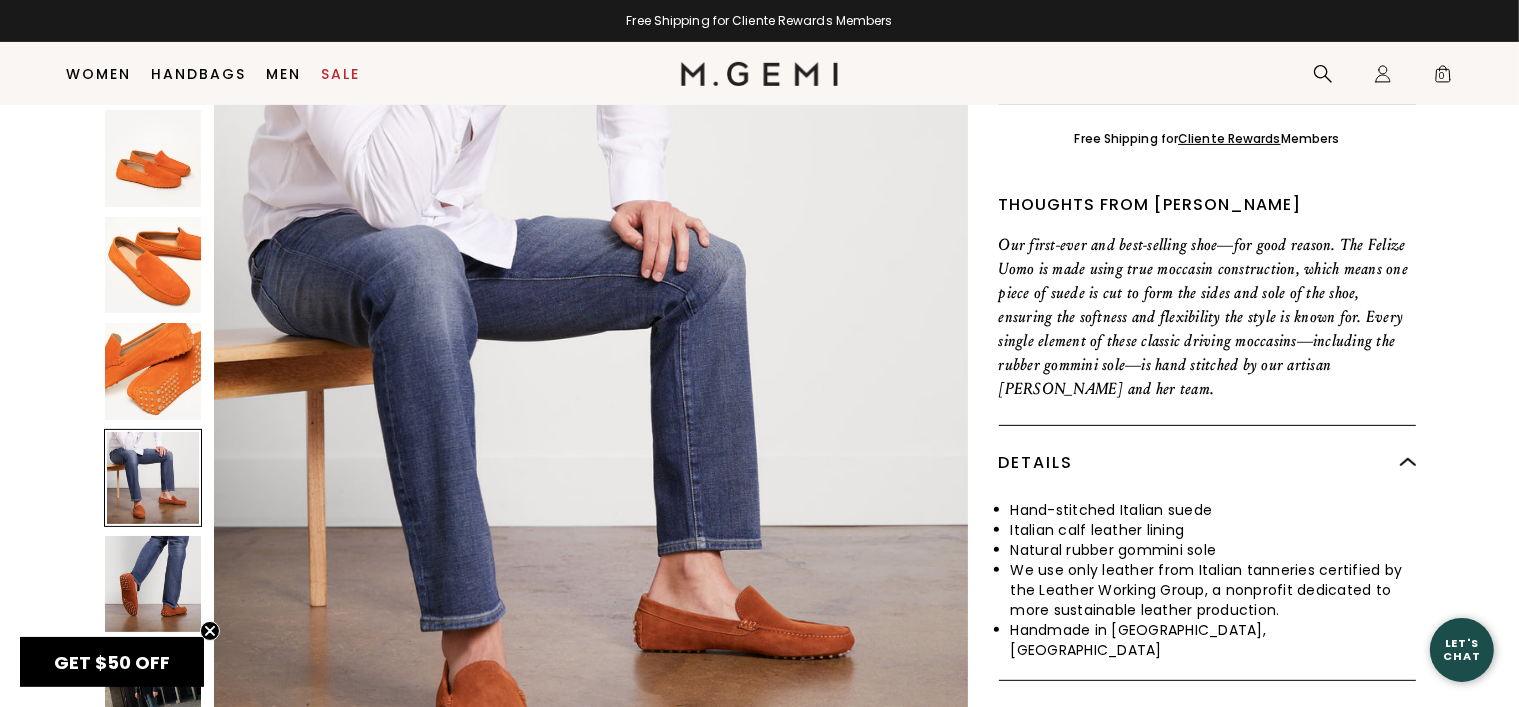 click at bounding box center [153, 584] 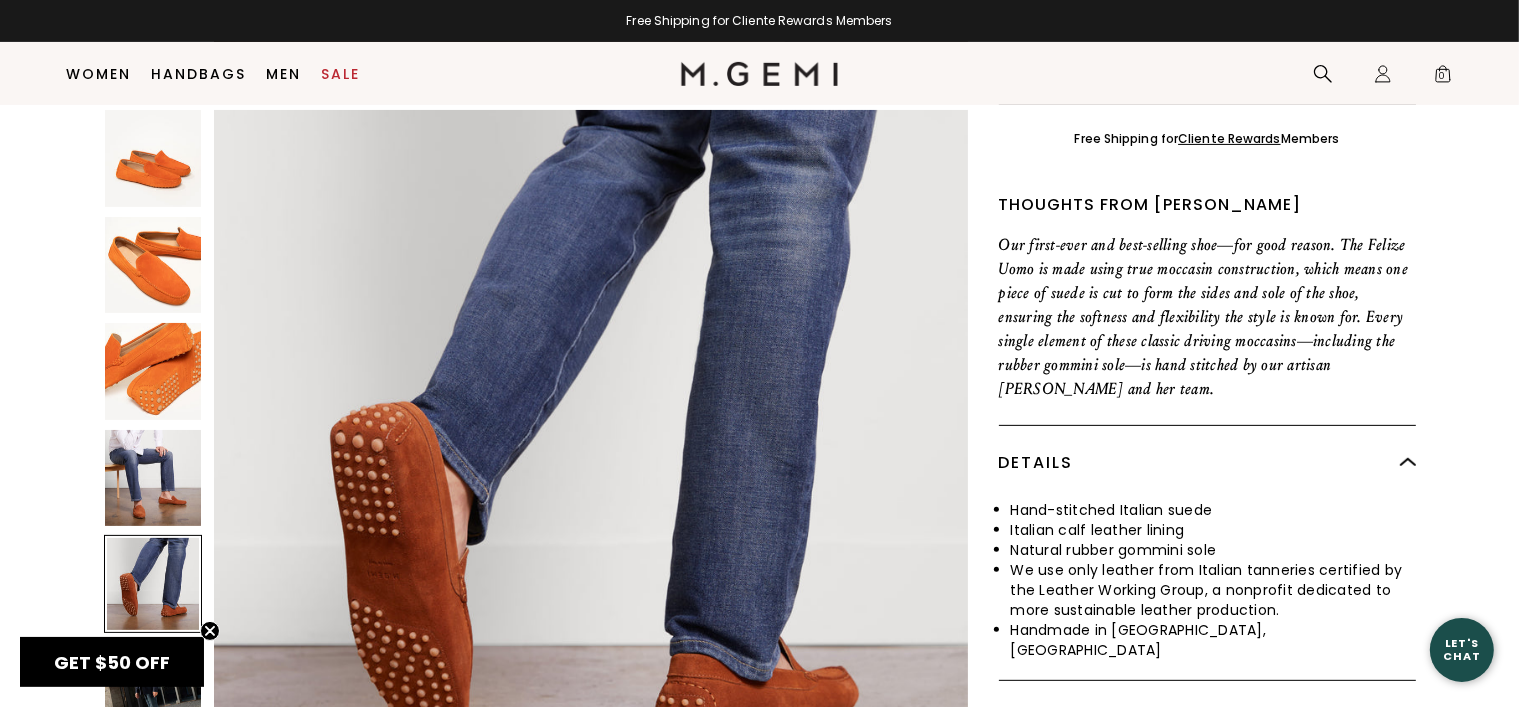 scroll, scrollTop: 3784, scrollLeft: 0, axis: vertical 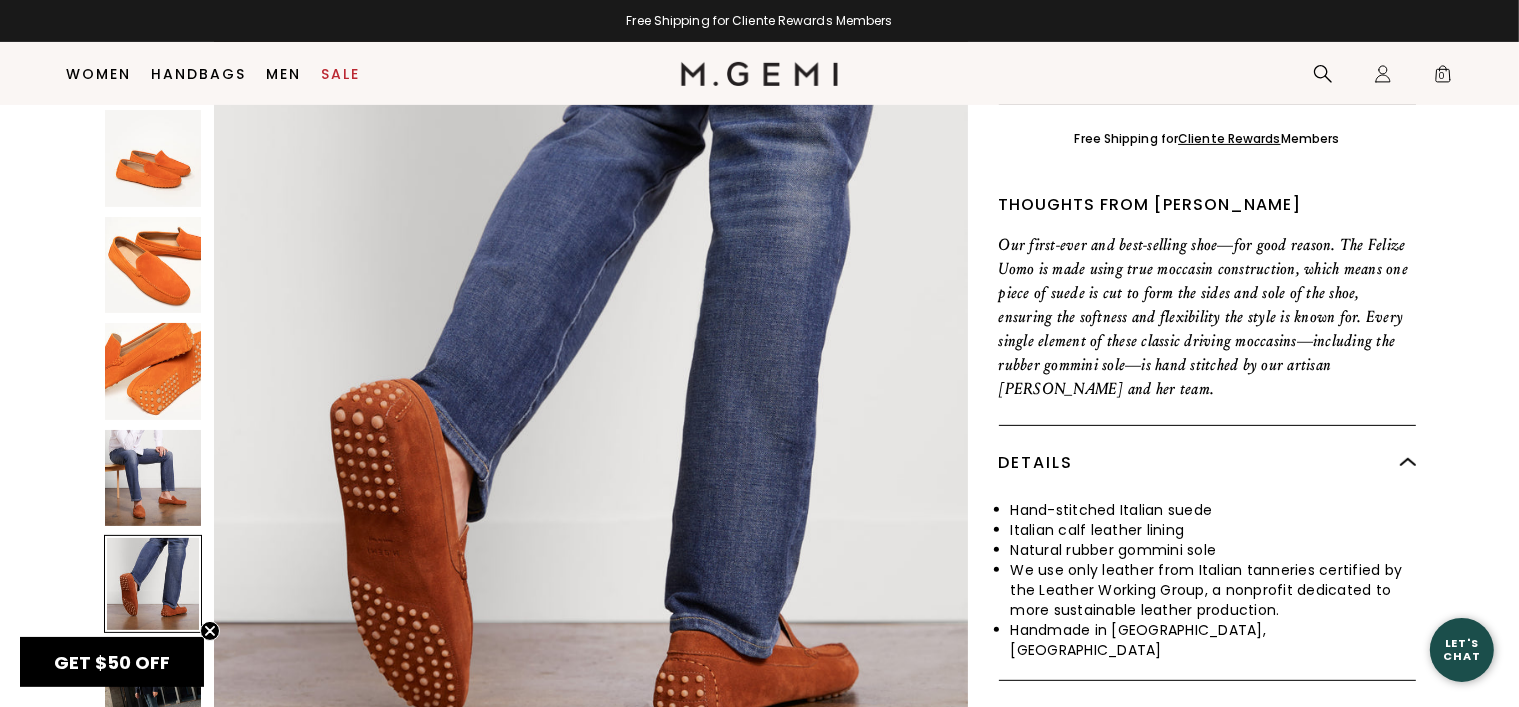 click at bounding box center [153, 690] 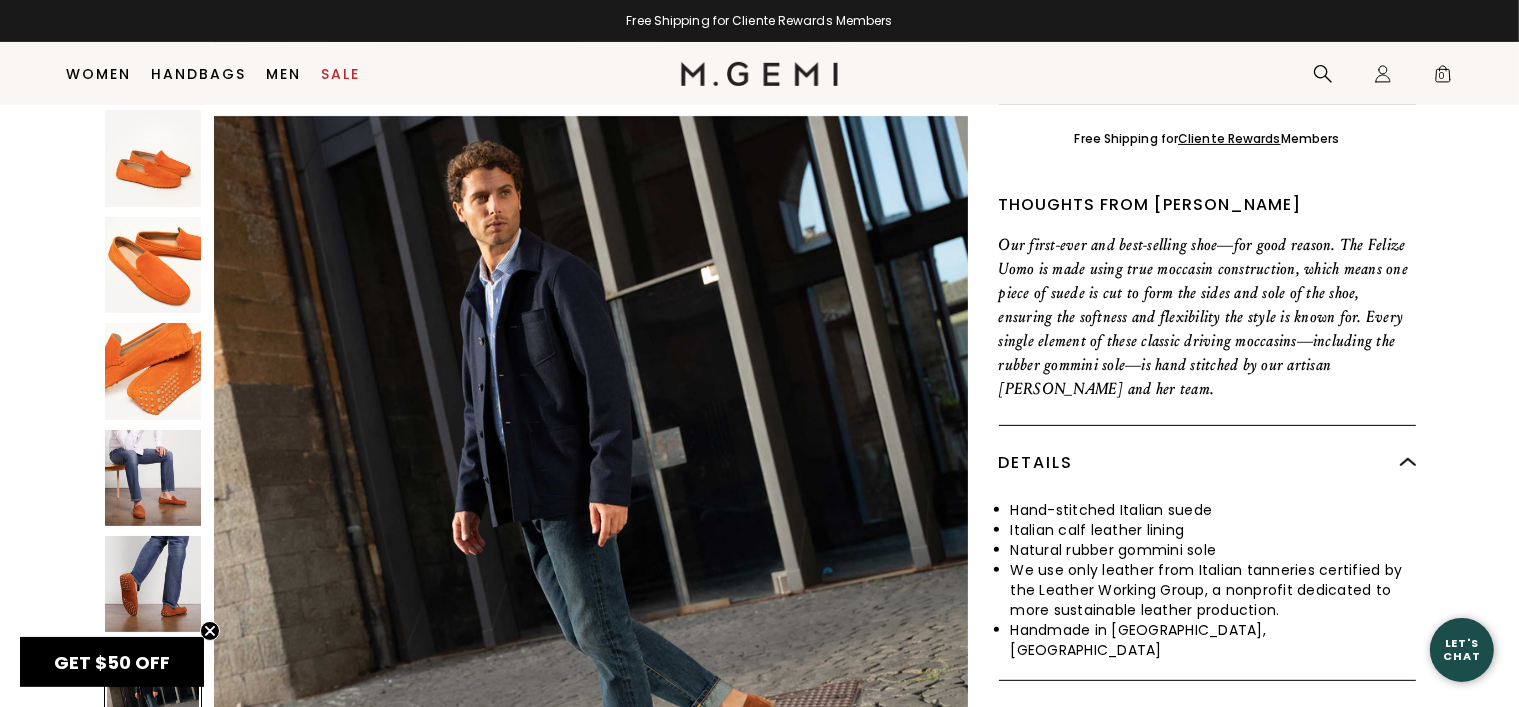 scroll, scrollTop: 4540, scrollLeft: 0, axis: vertical 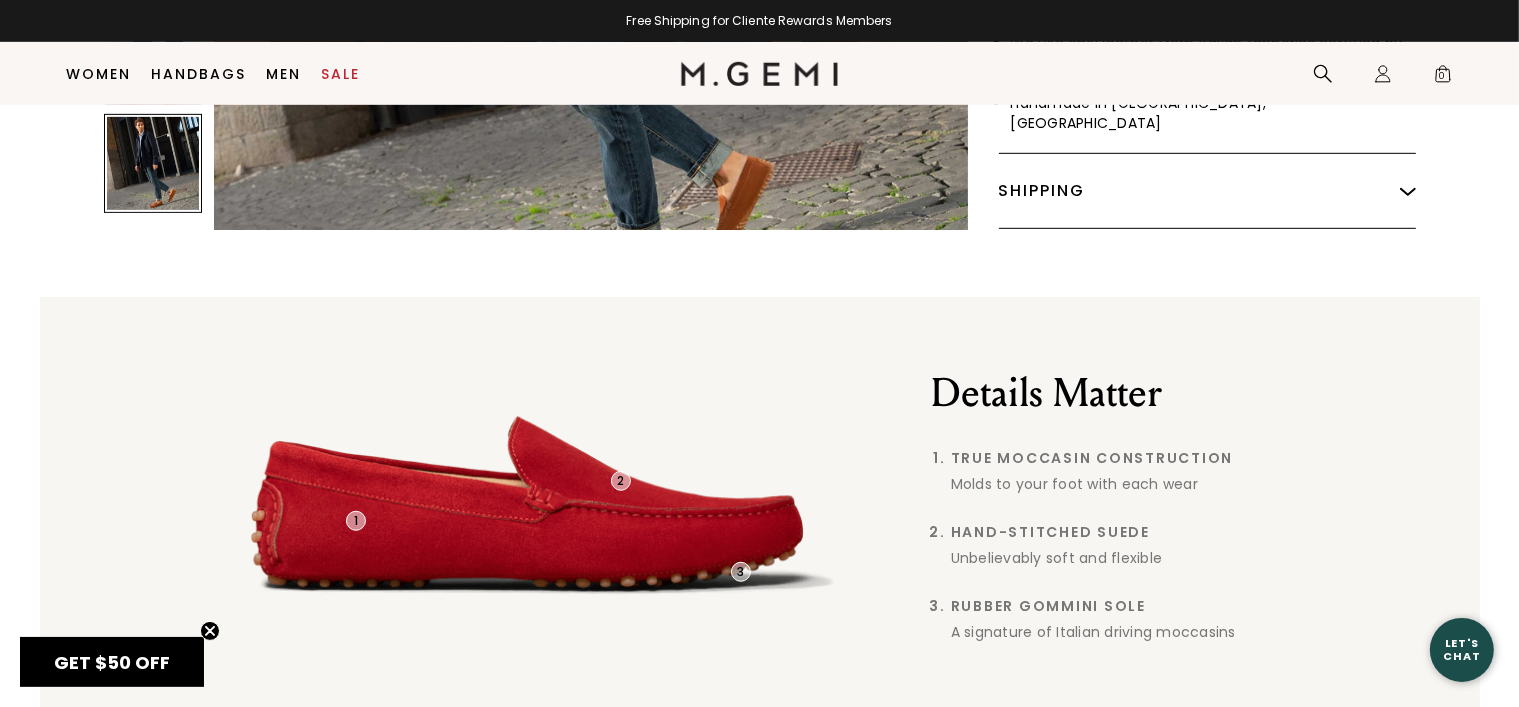 click at bounding box center [1408, 191] 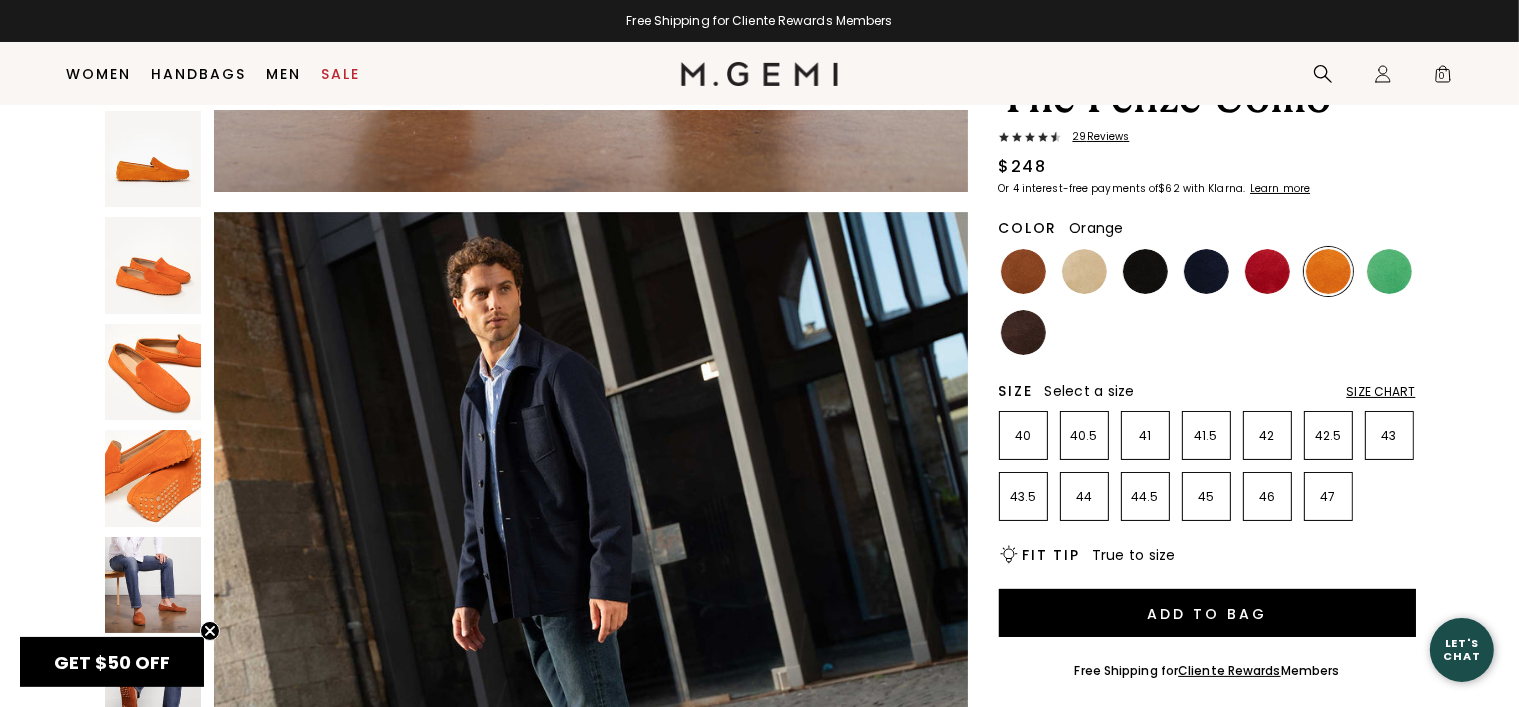 scroll, scrollTop: 141, scrollLeft: 0, axis: vertical 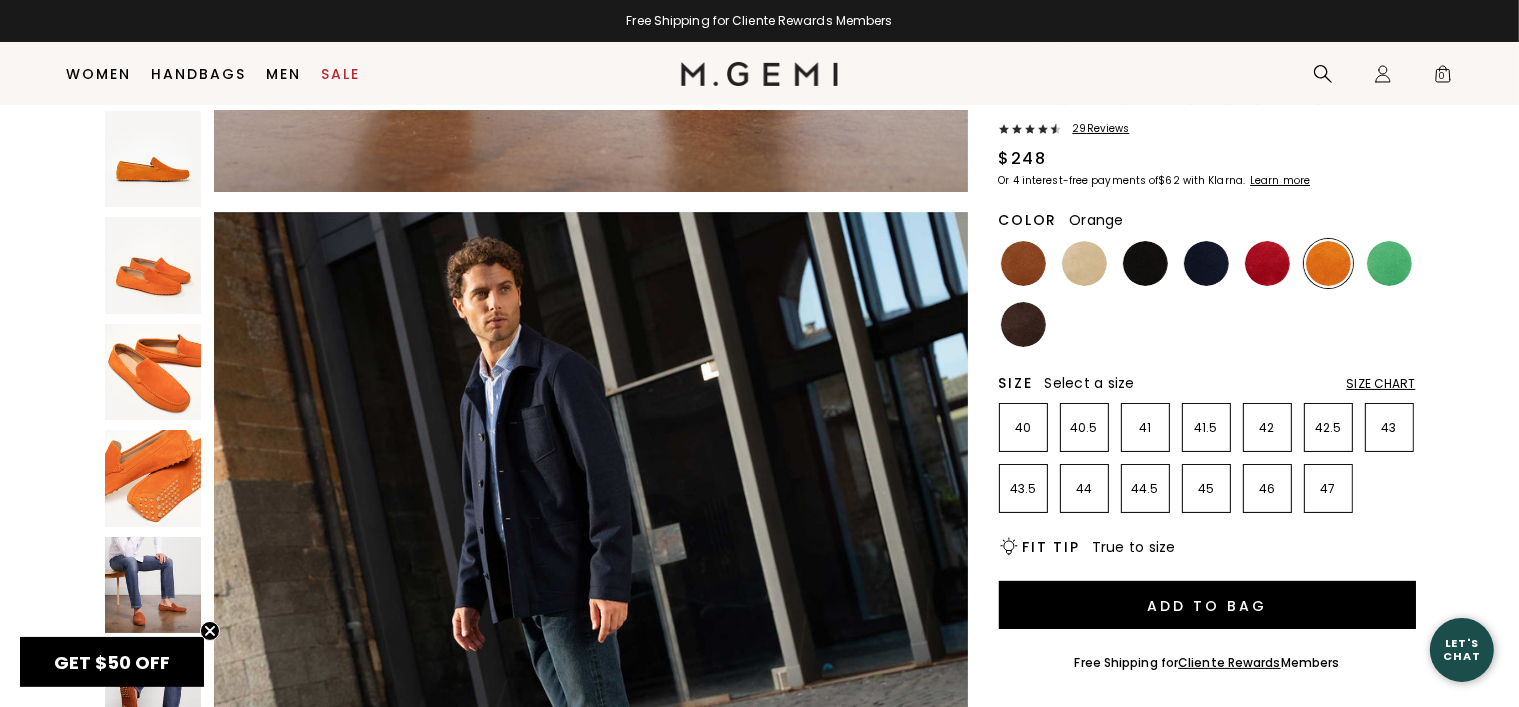 click on "Size Chart" at bounding box center [1381, 384] 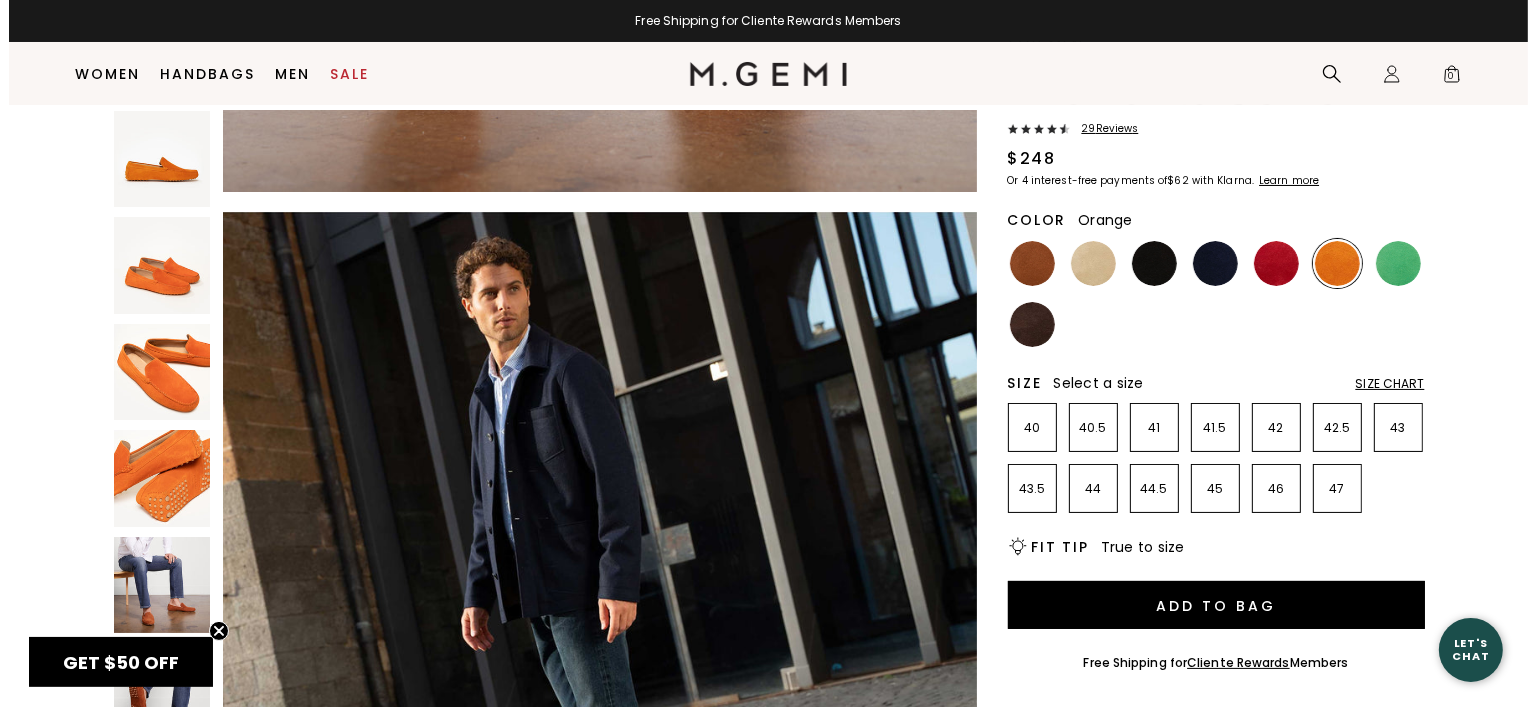 scroll, scrollTop: 0, scrollLeft: 0, axis: both 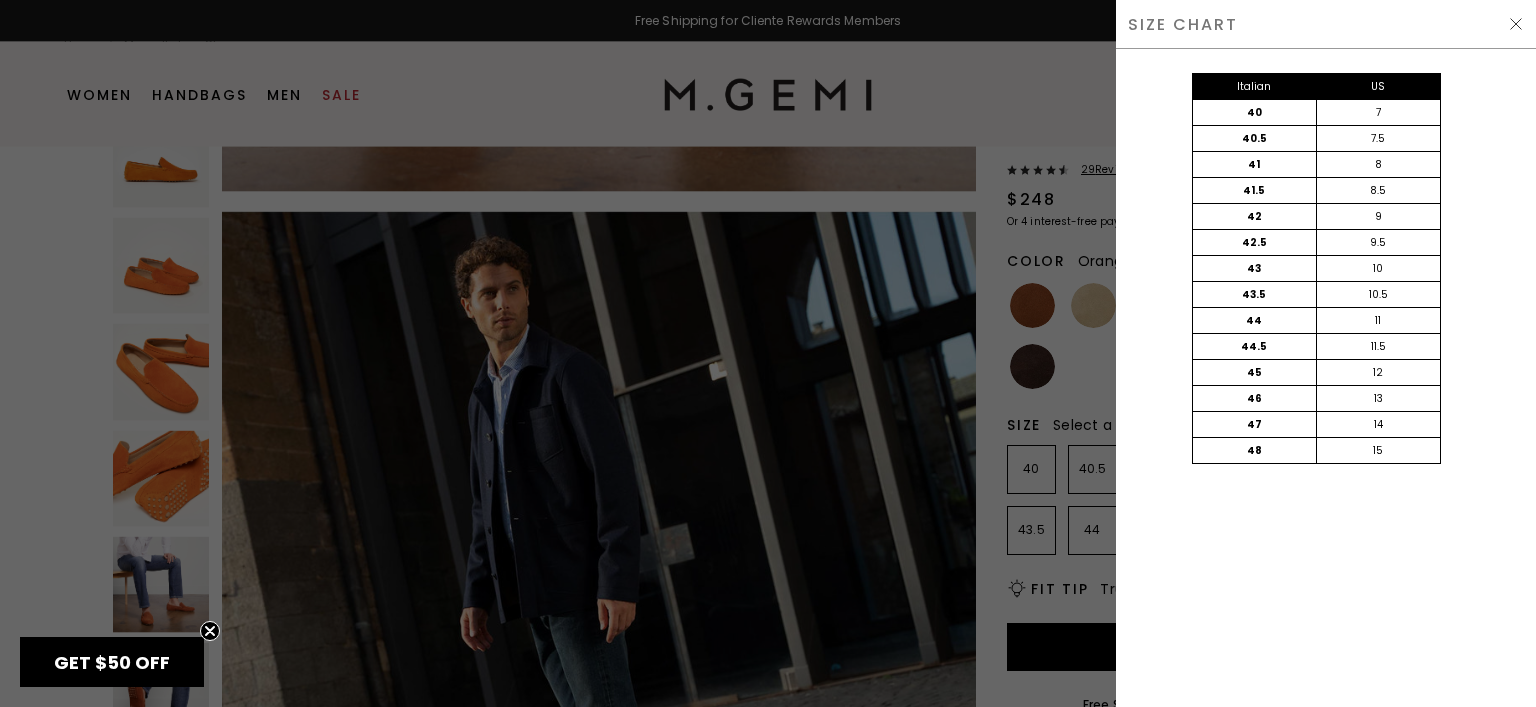 click at bounding box center (1516, 24) 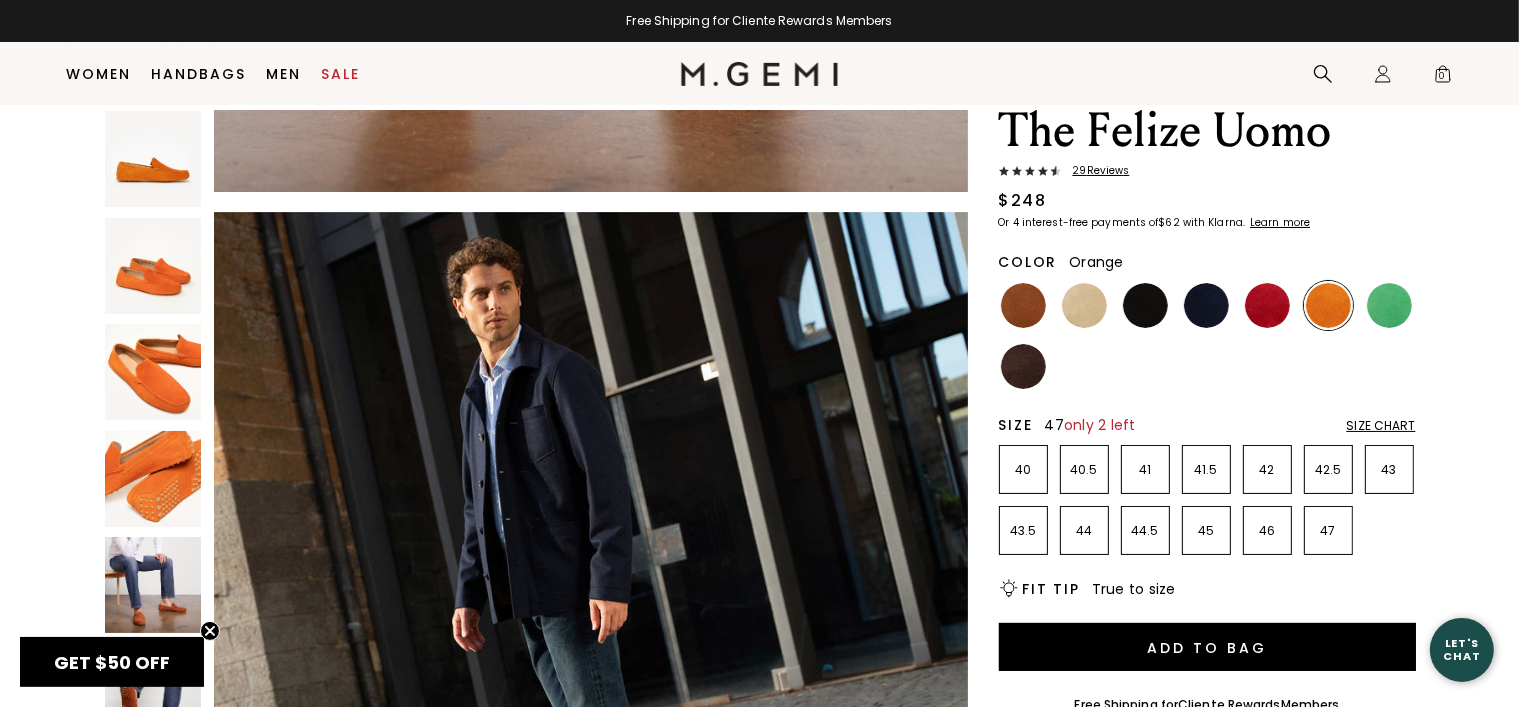 scroll, scrollTop: 98, scrollLeft: 0, axis: vertical 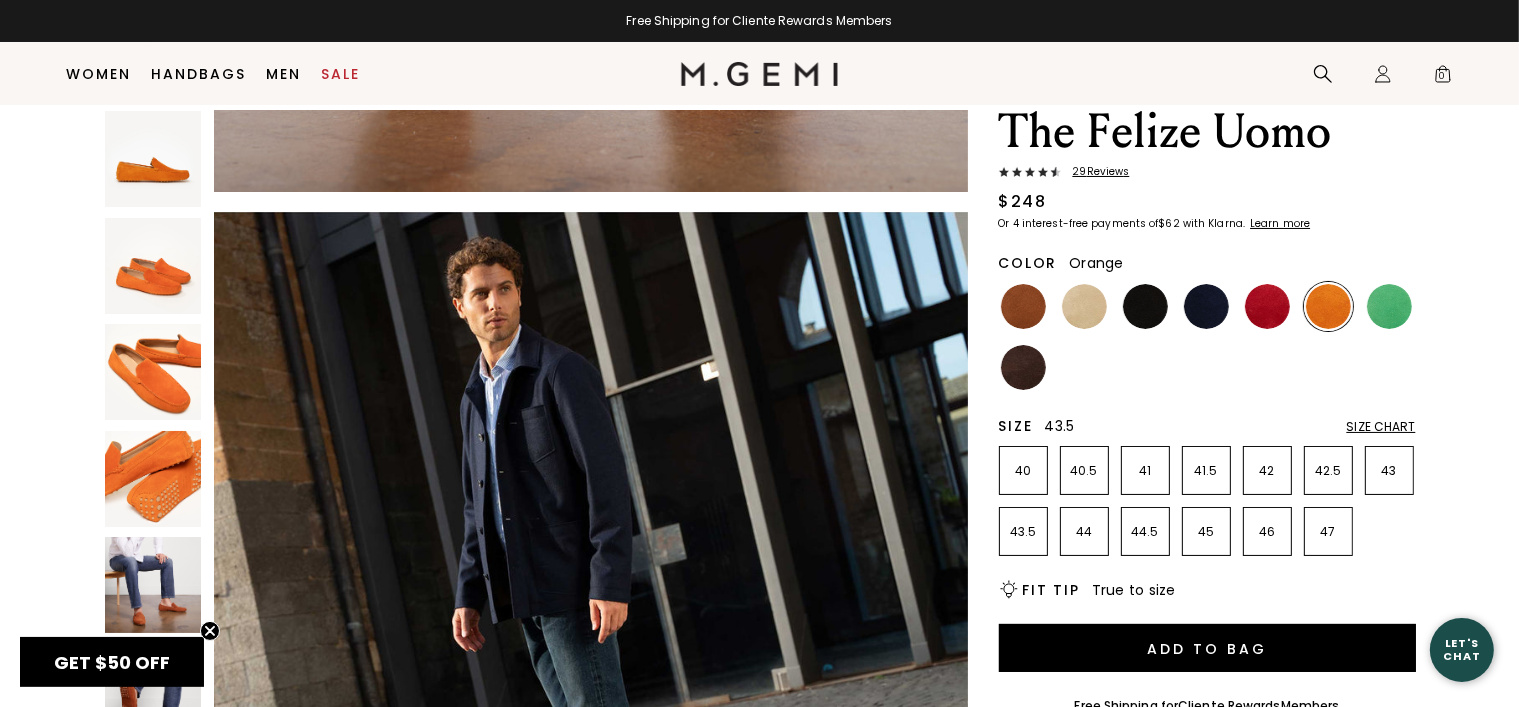 click on "43.5" at bounding box center [1023, 532] 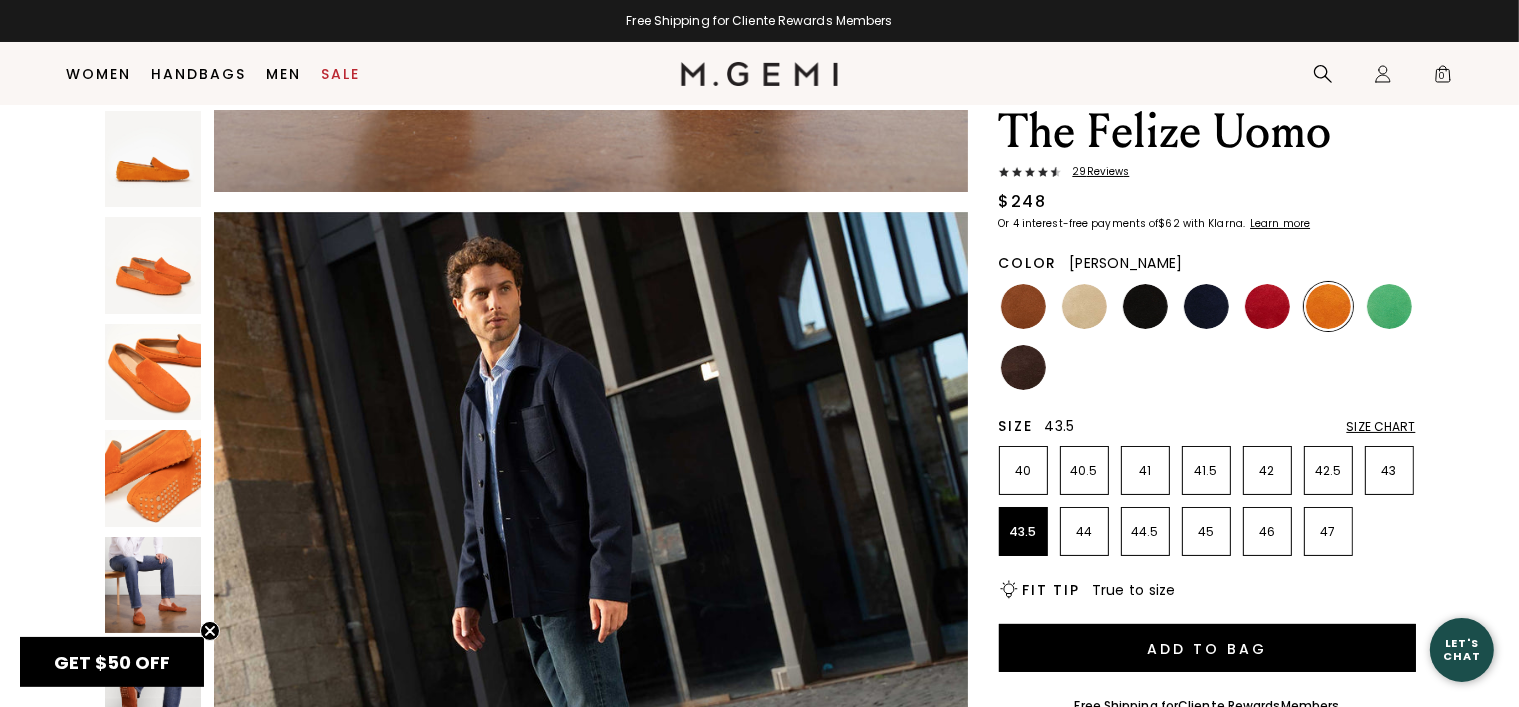 click at bounding box center (1389, 306) 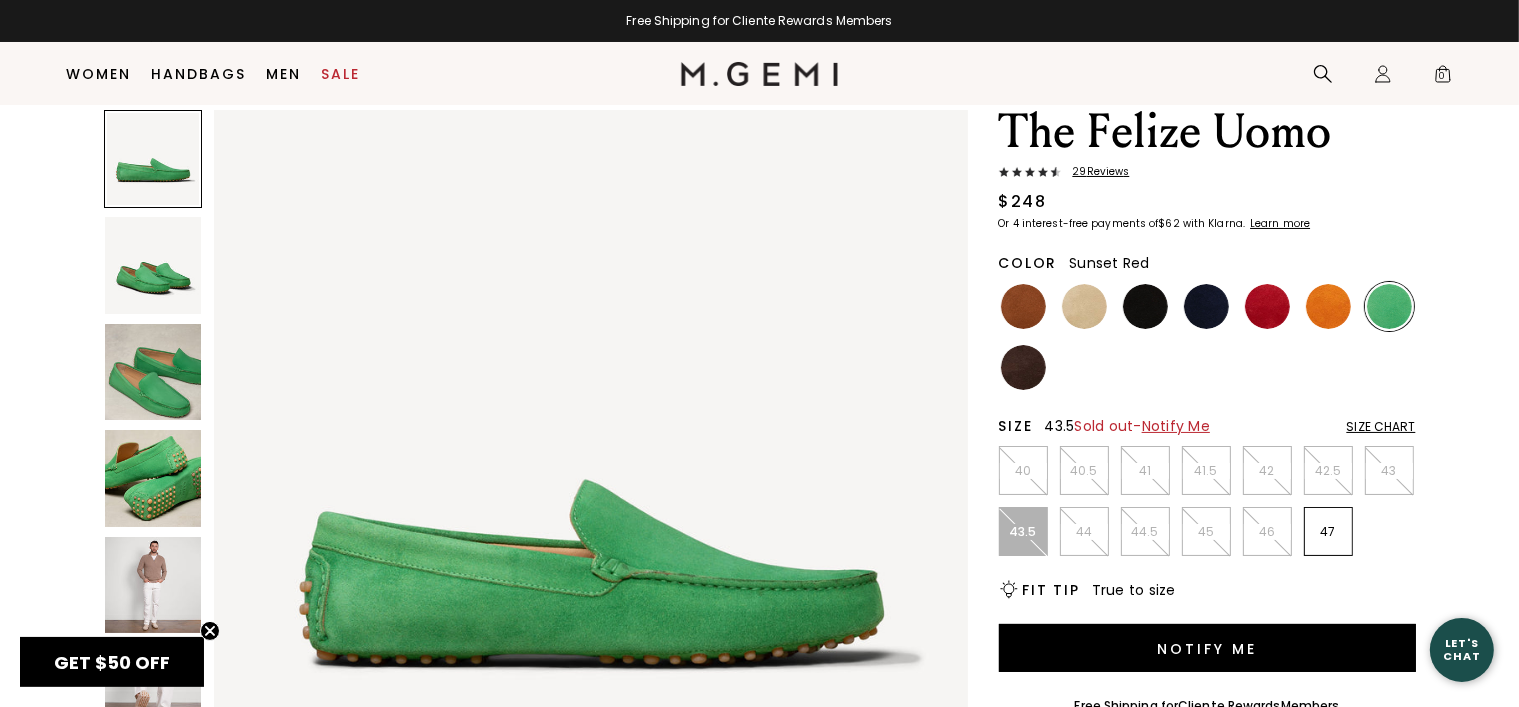 click at bounding box center [1267, 306] 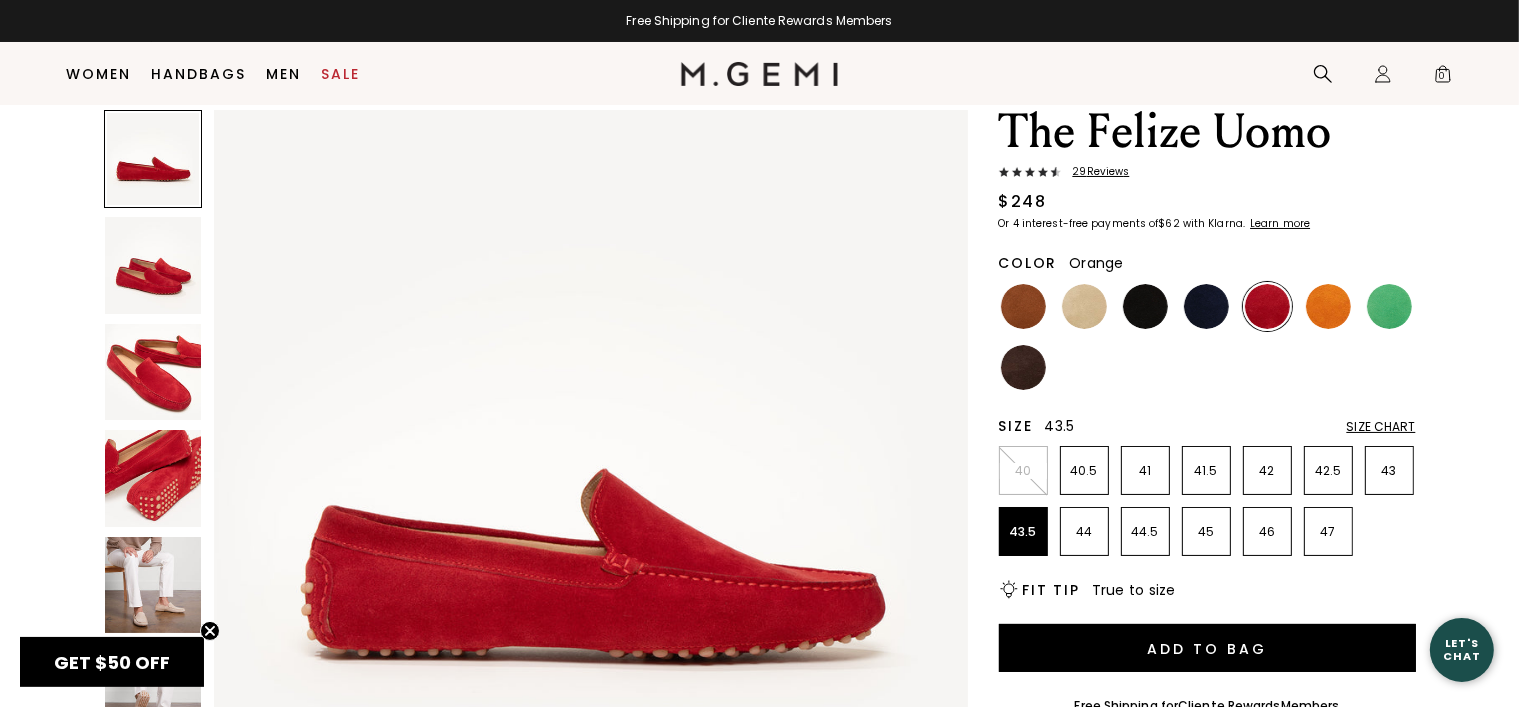 click at bounding box center [1328, 306] 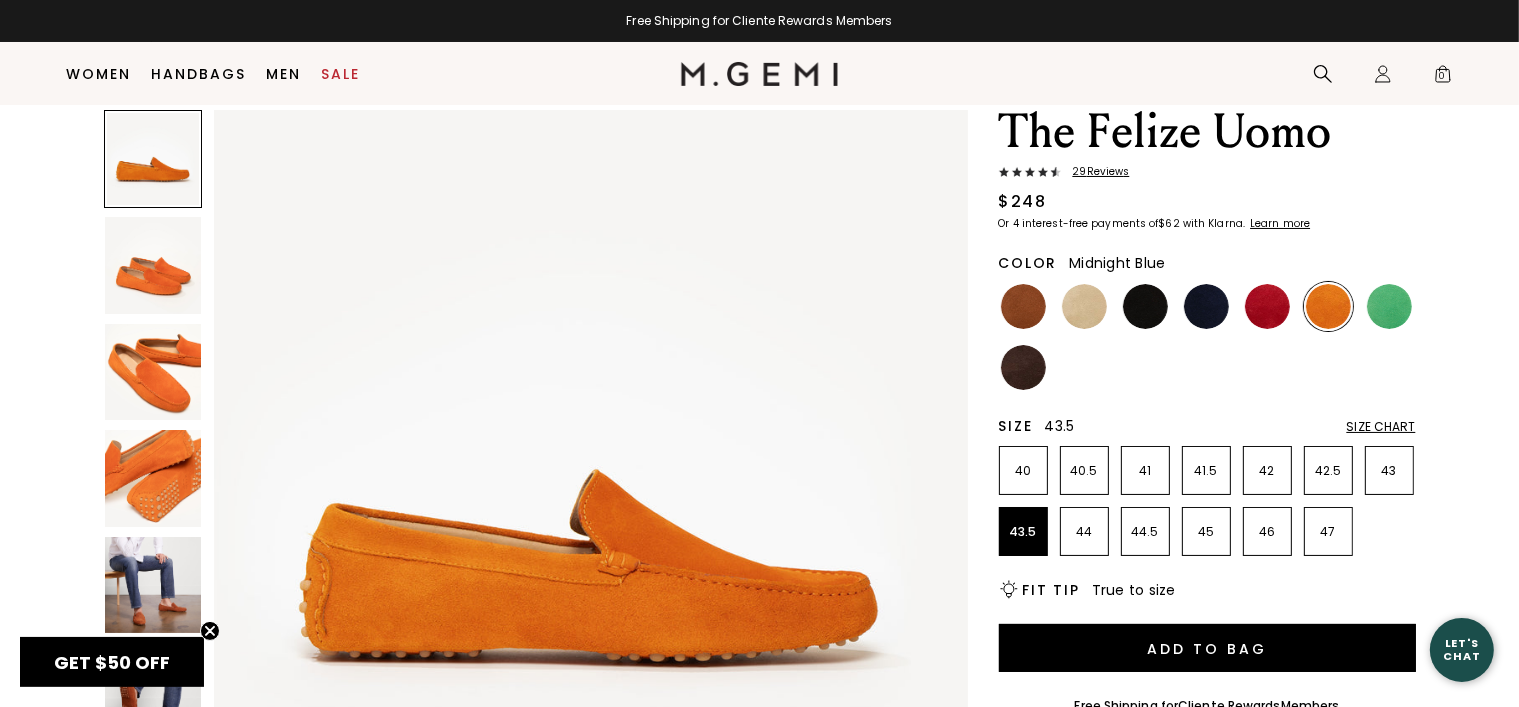 click at bounding box center [1206, 306] 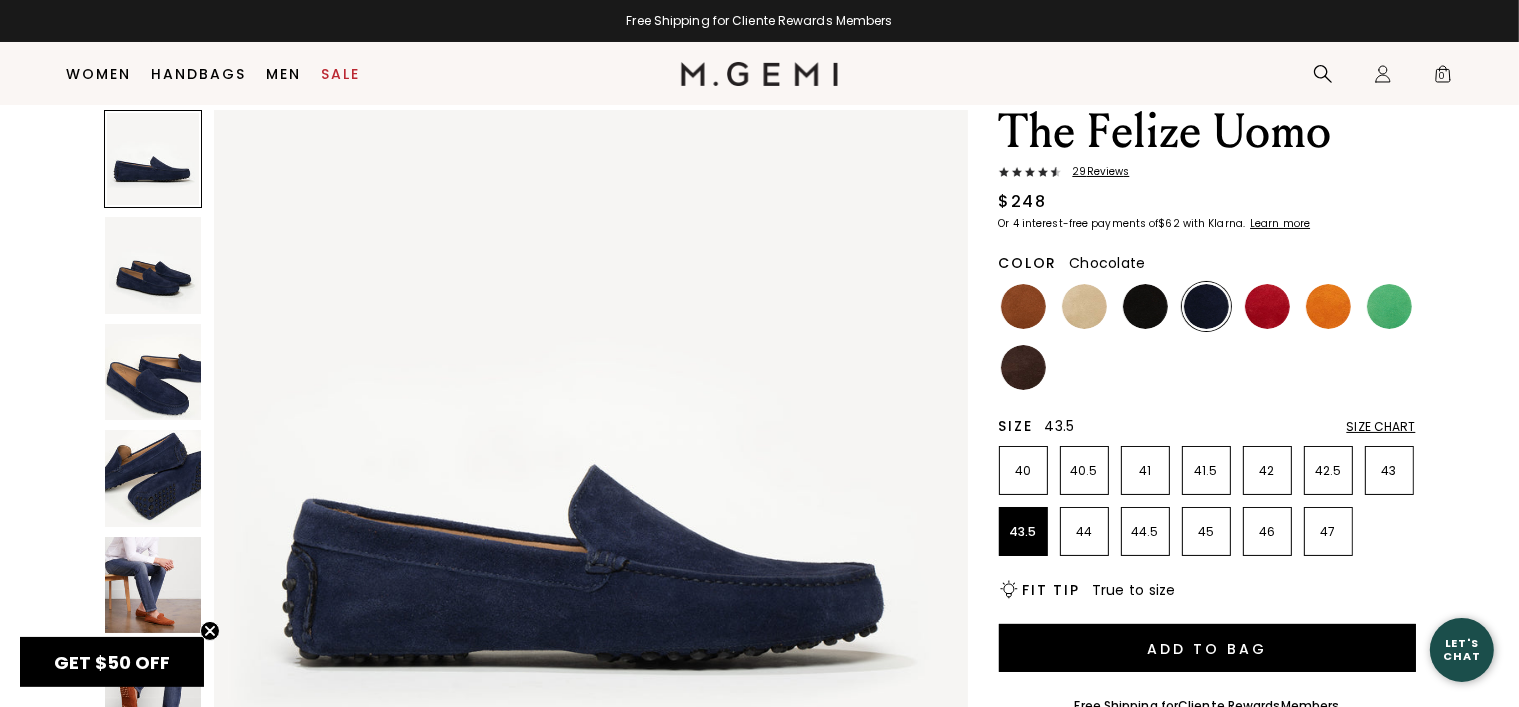 click at bounding box center [1023, 367] 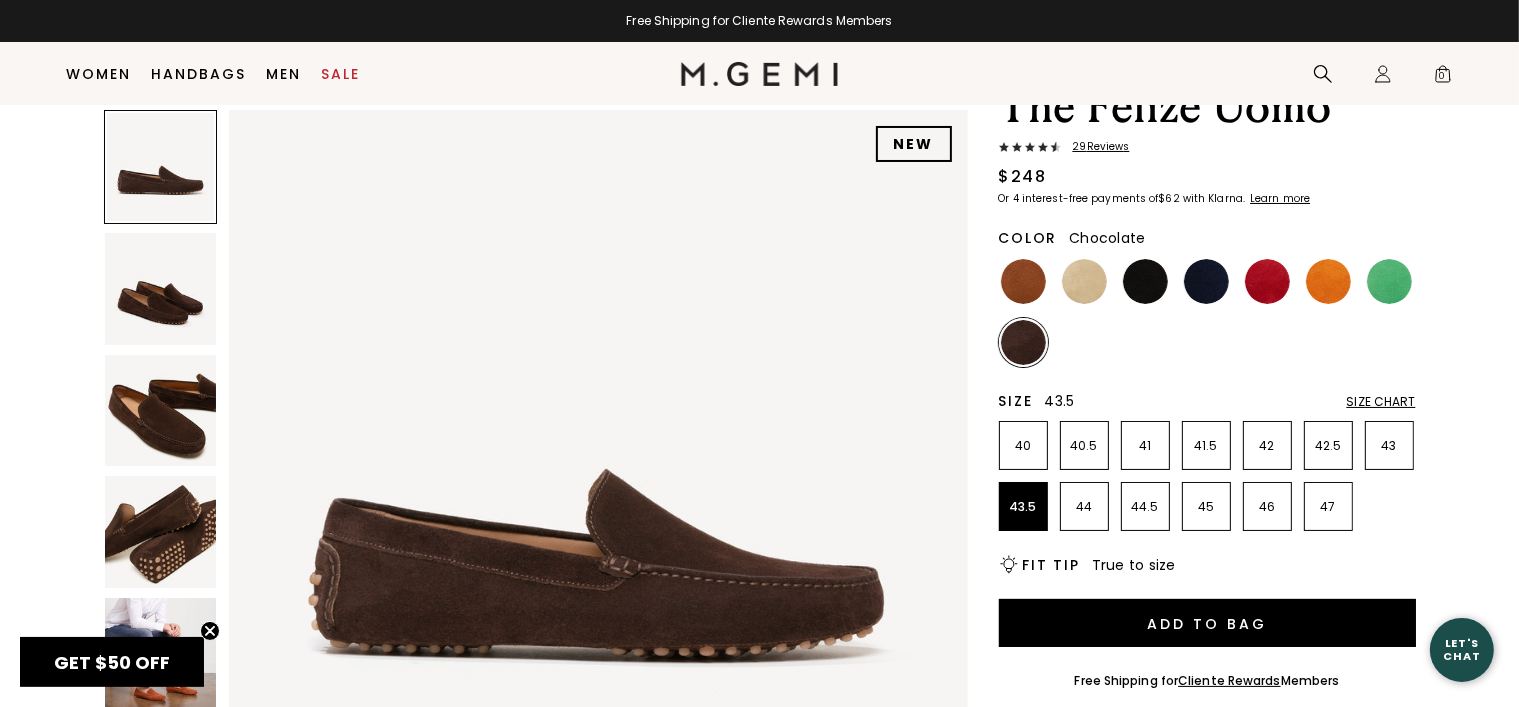scroll, scrollTop: 0, scrollLeft: 0, axis: both 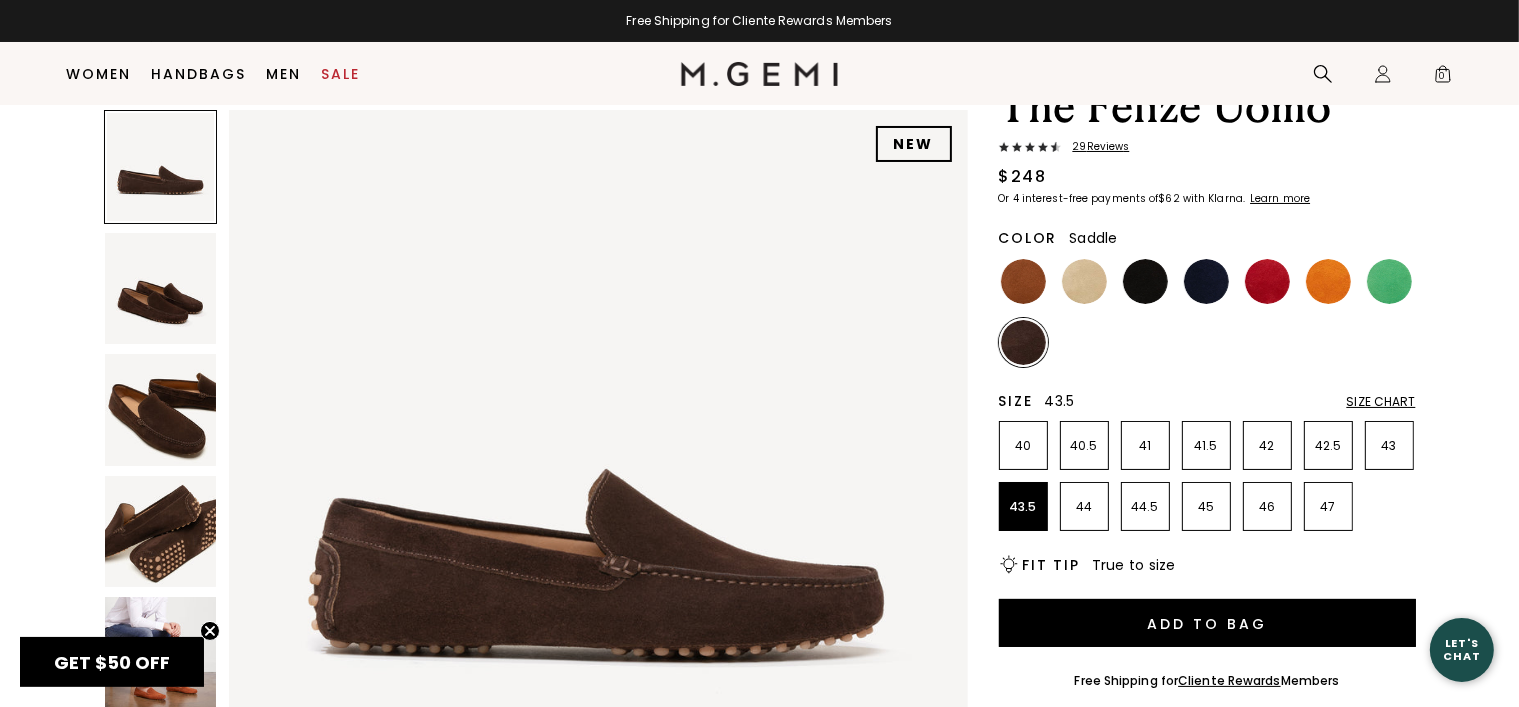 click at bounding box center [1023, 281] 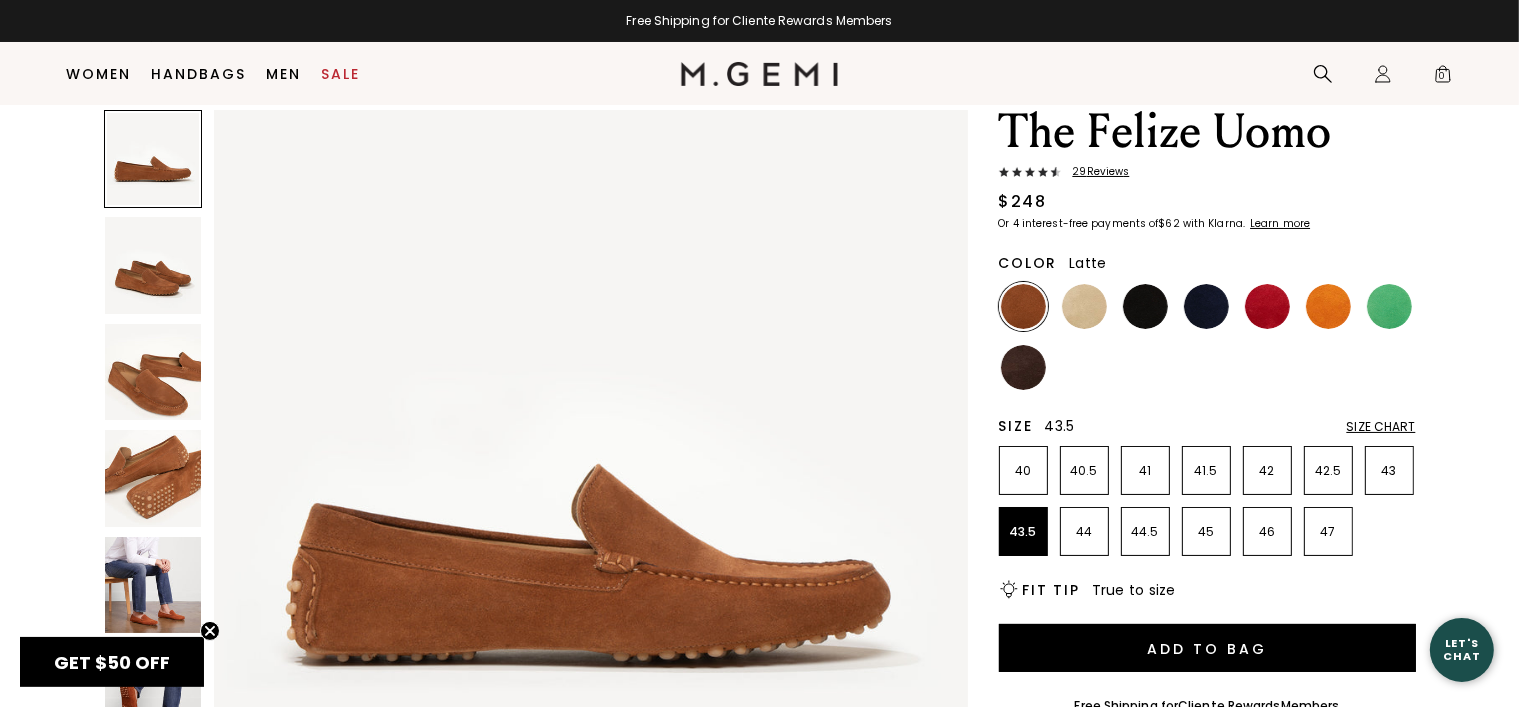 click at bounding box center (1084, 306) 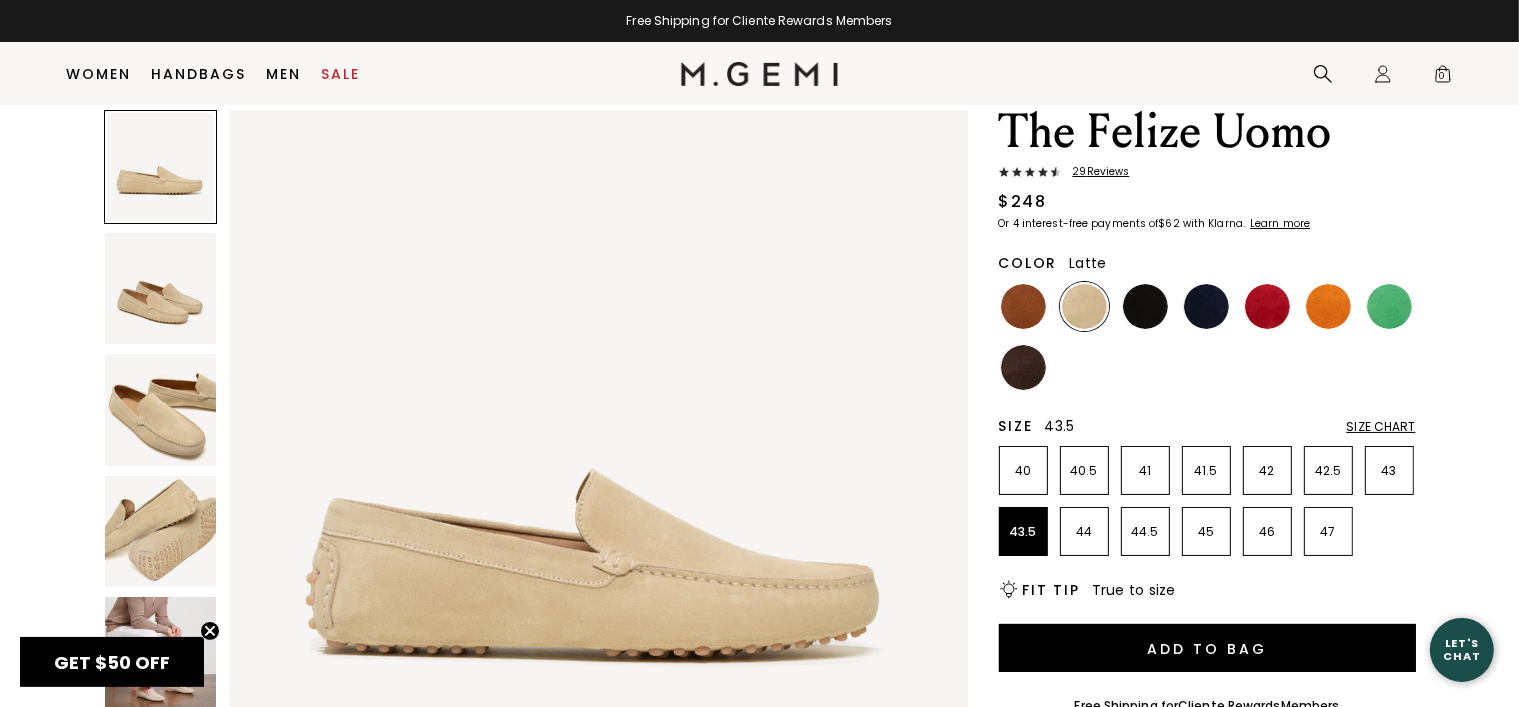 click on "29  Review s" at bounding box center [1095, 172] 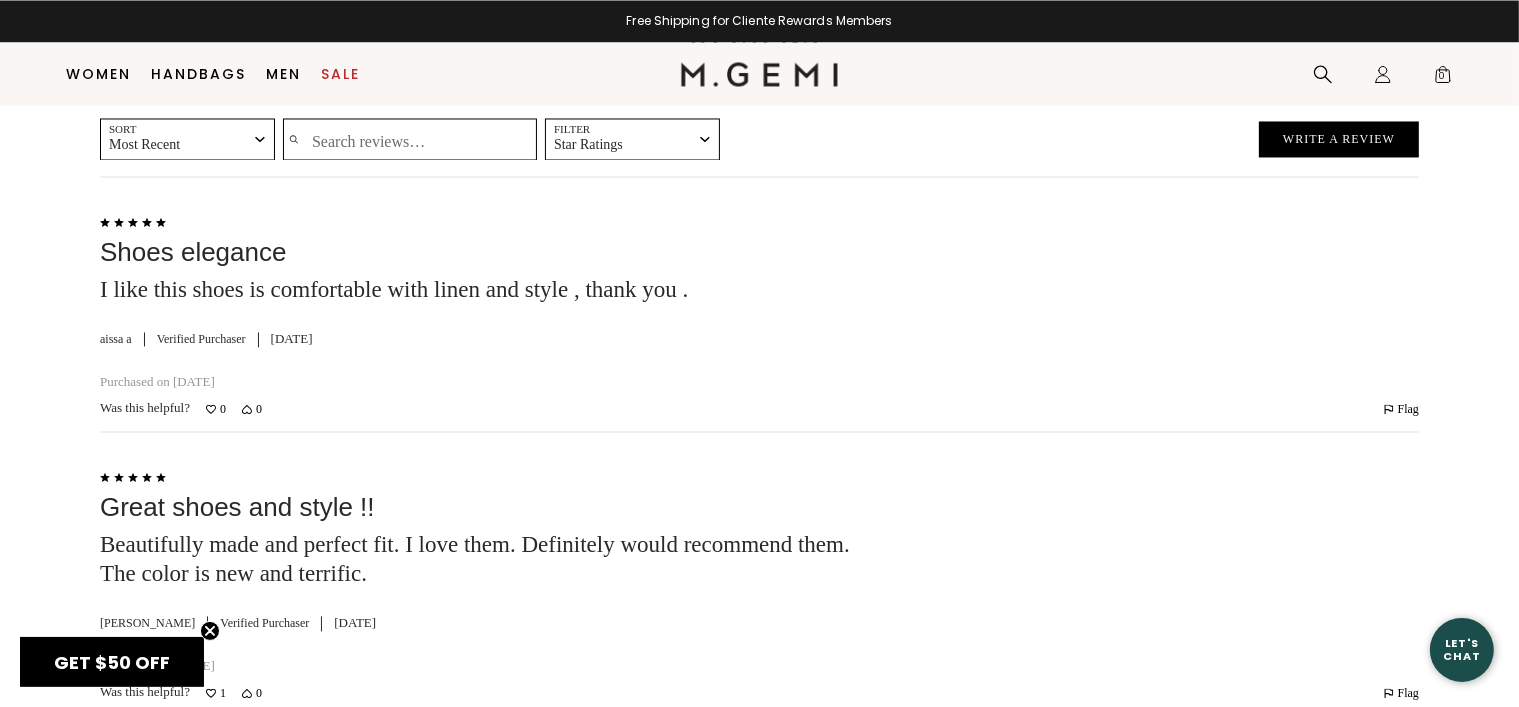 scroll, scrollTop: 3851, scrollLeft: 0, axis: vertical 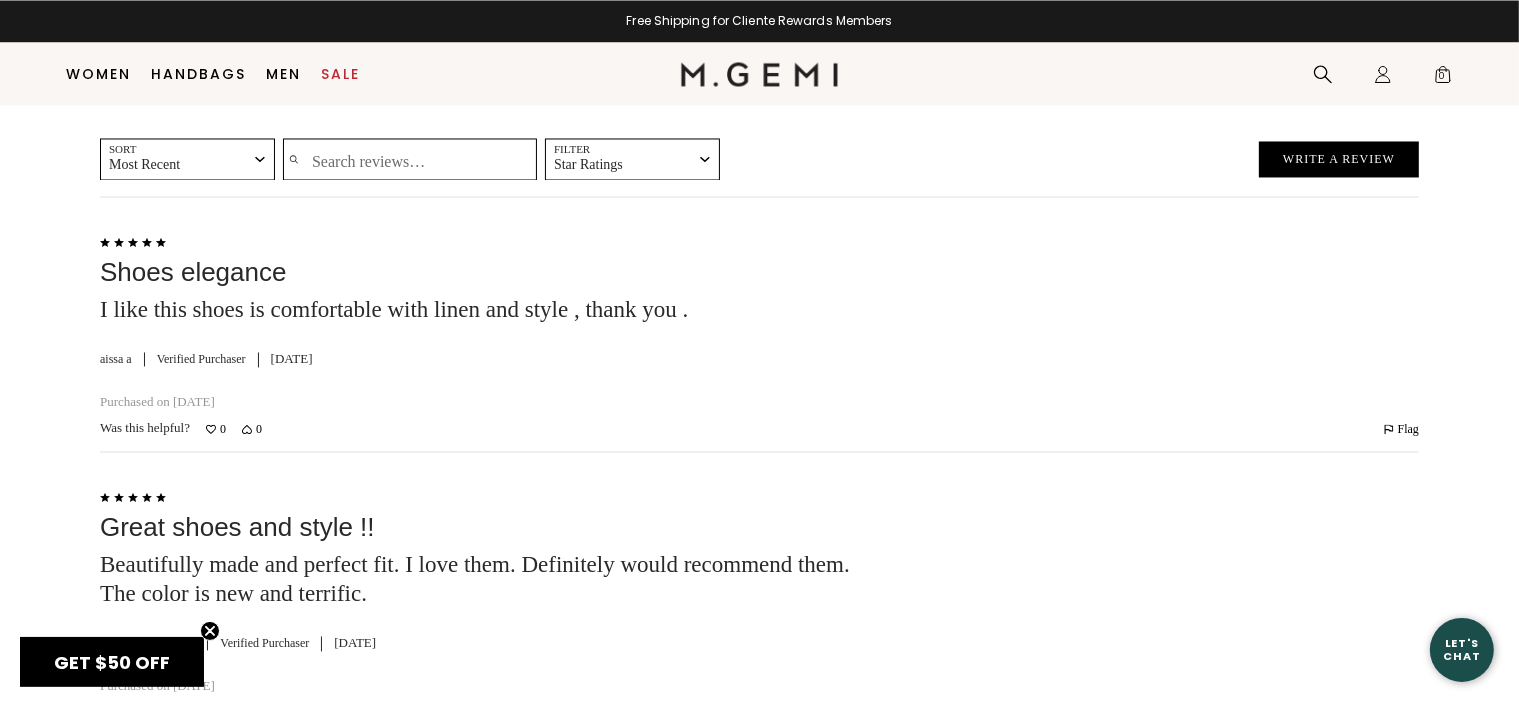 click 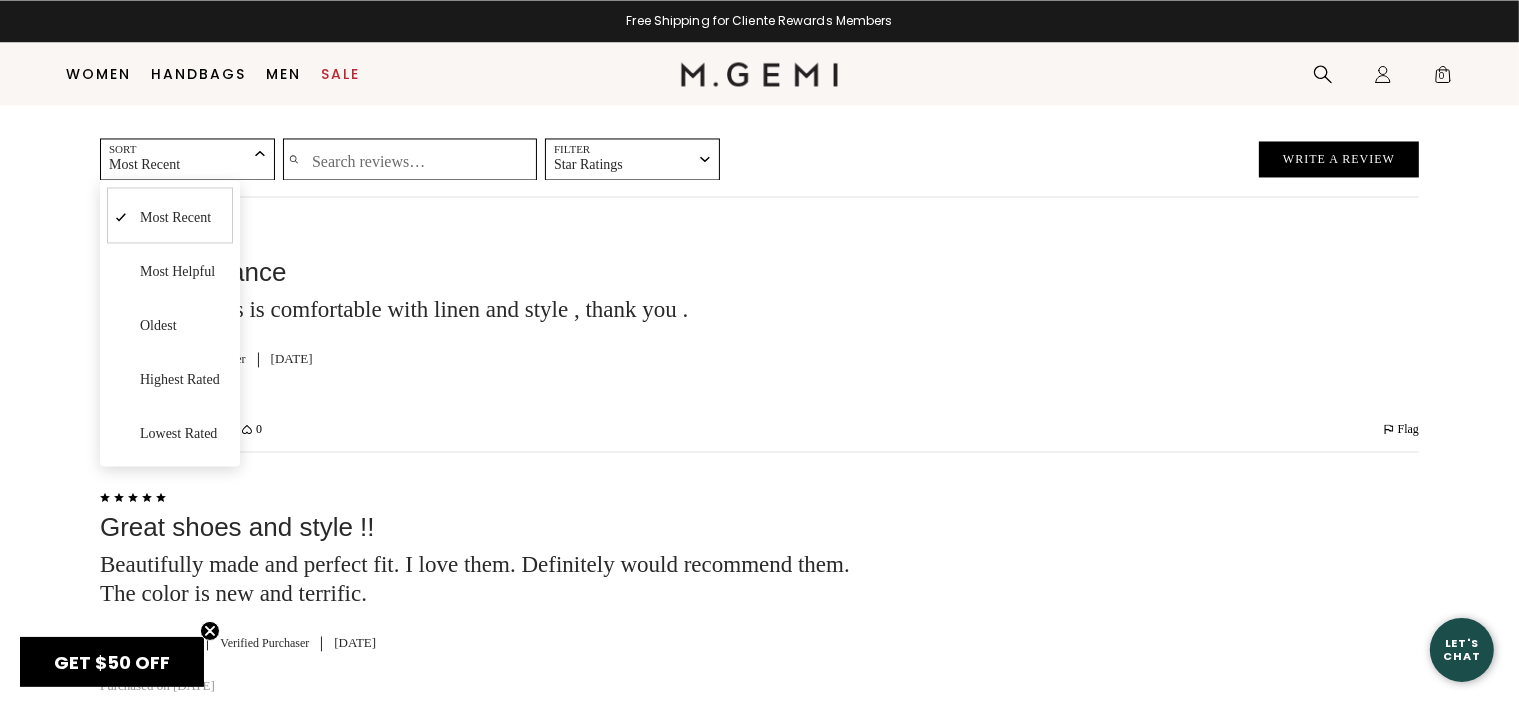 click on "Lowest Rated" at bounding box center (178, 432) 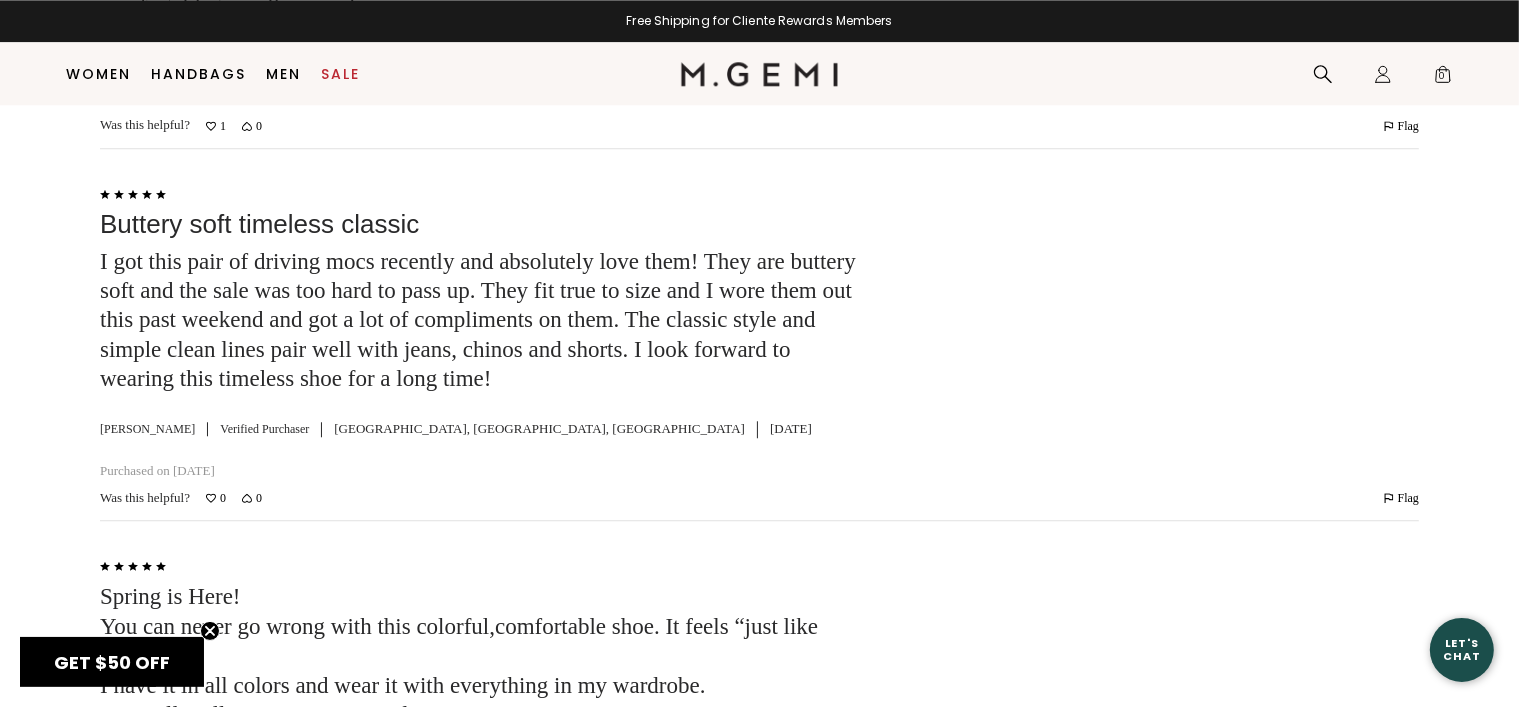 scroll, scrollTop: 5148, scrollLeft: 0, axis: vertical 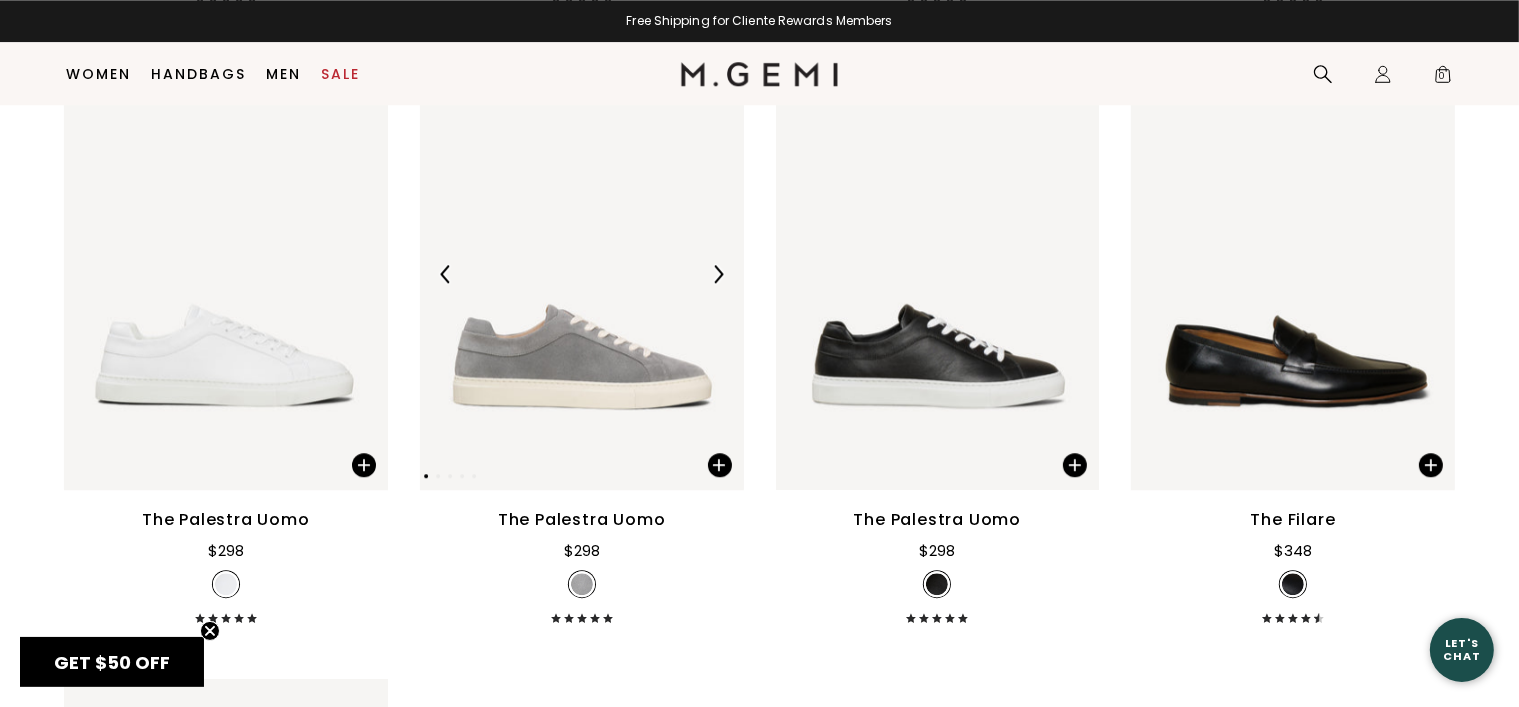 click at bounding box center (582, 274) 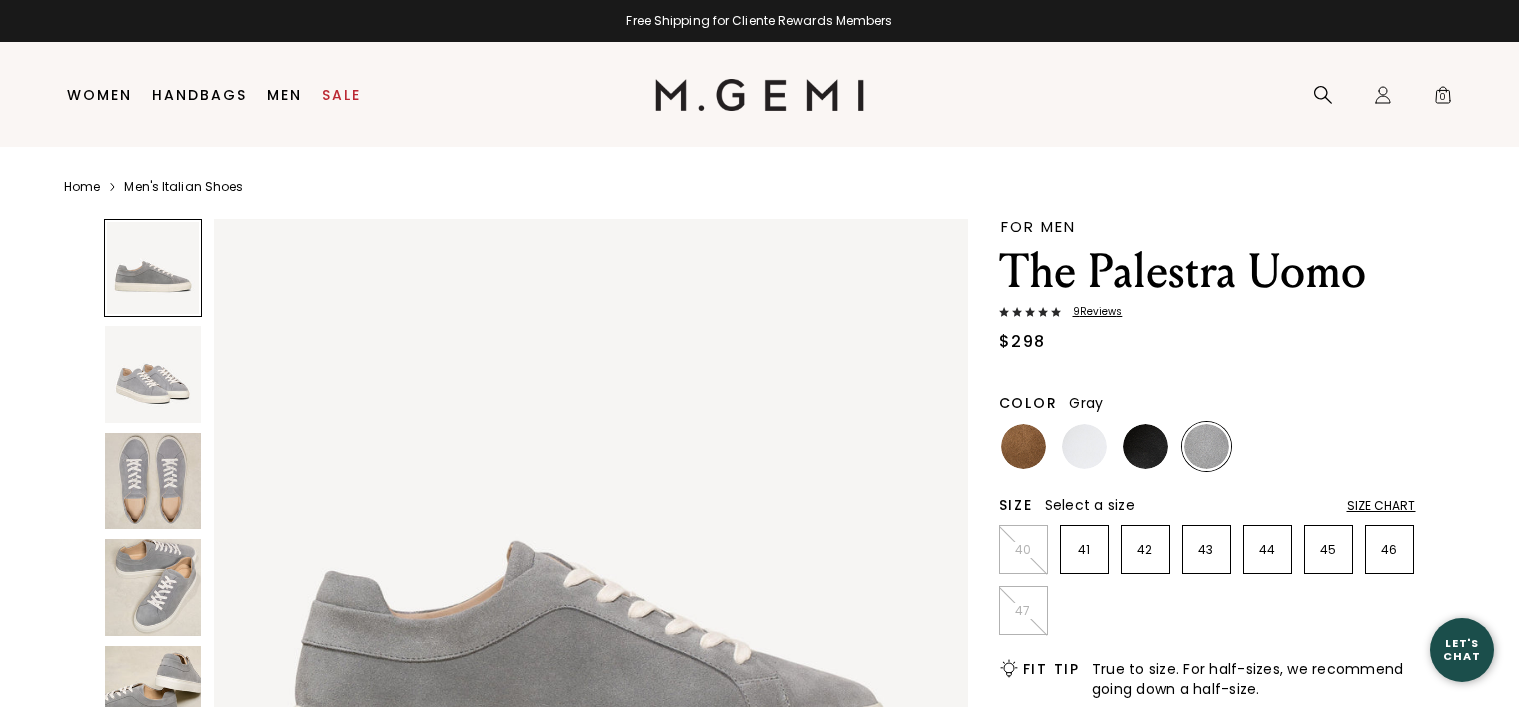 scroll, scrollTop: 0, scrollLeft: 0, axis: both 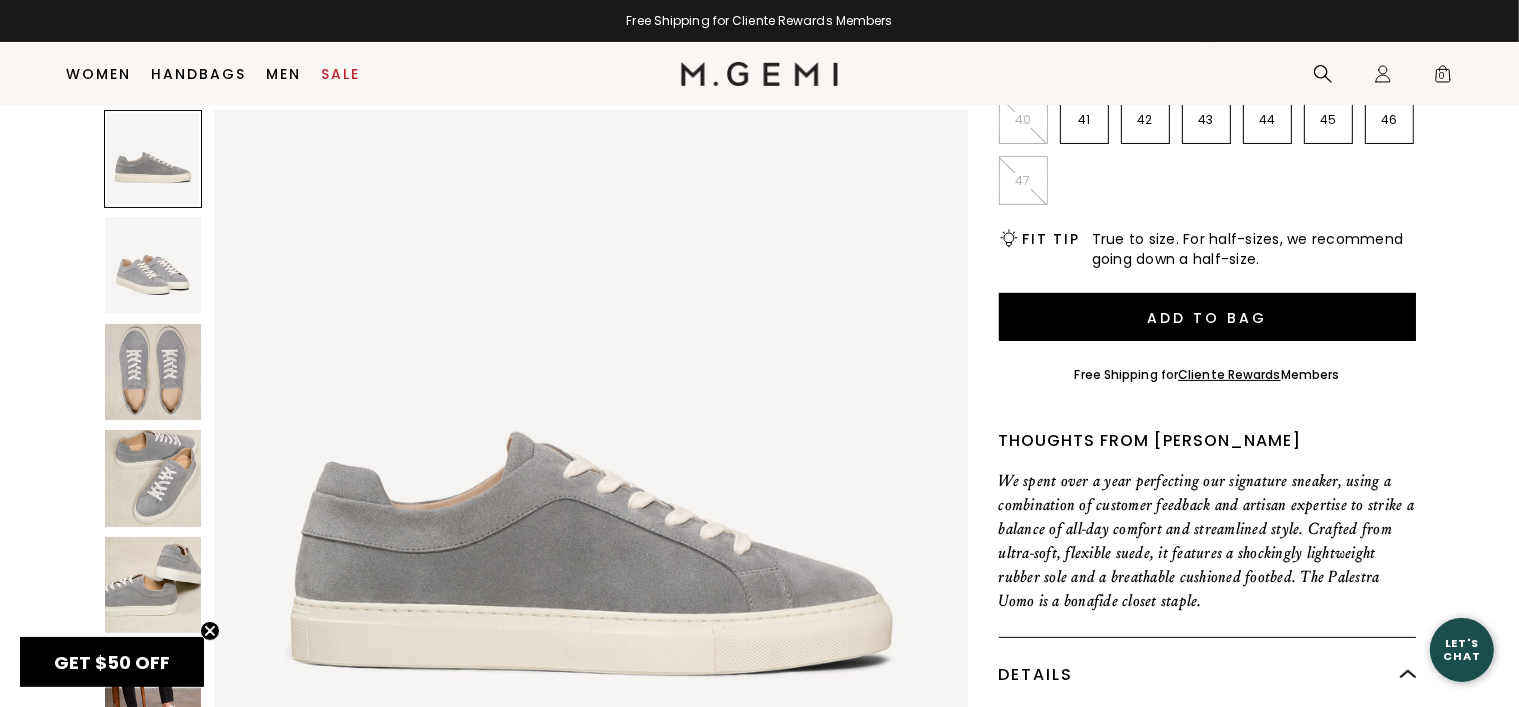 click at bounding box center (153, 265) 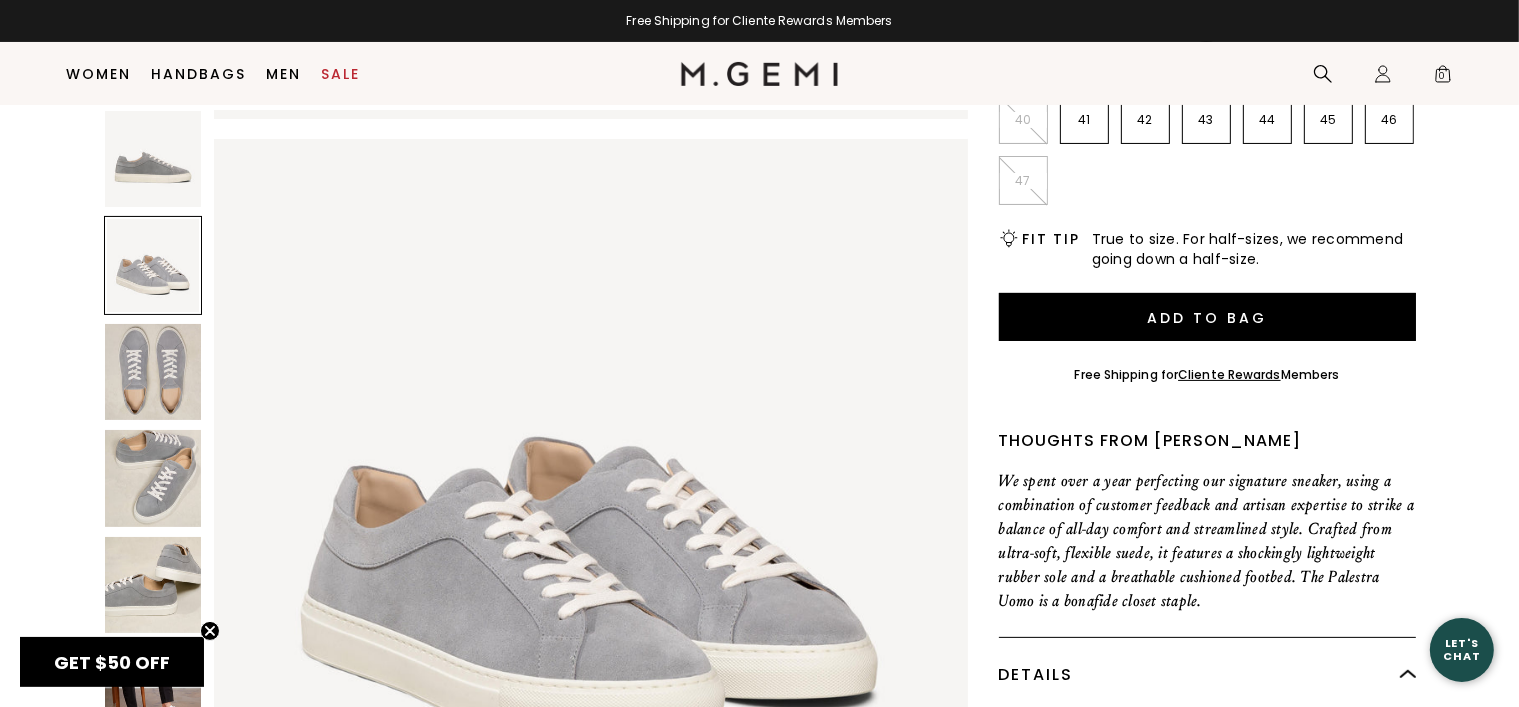 scroll, scrollTop: 756, scrollLeft: 0, axis: vertical 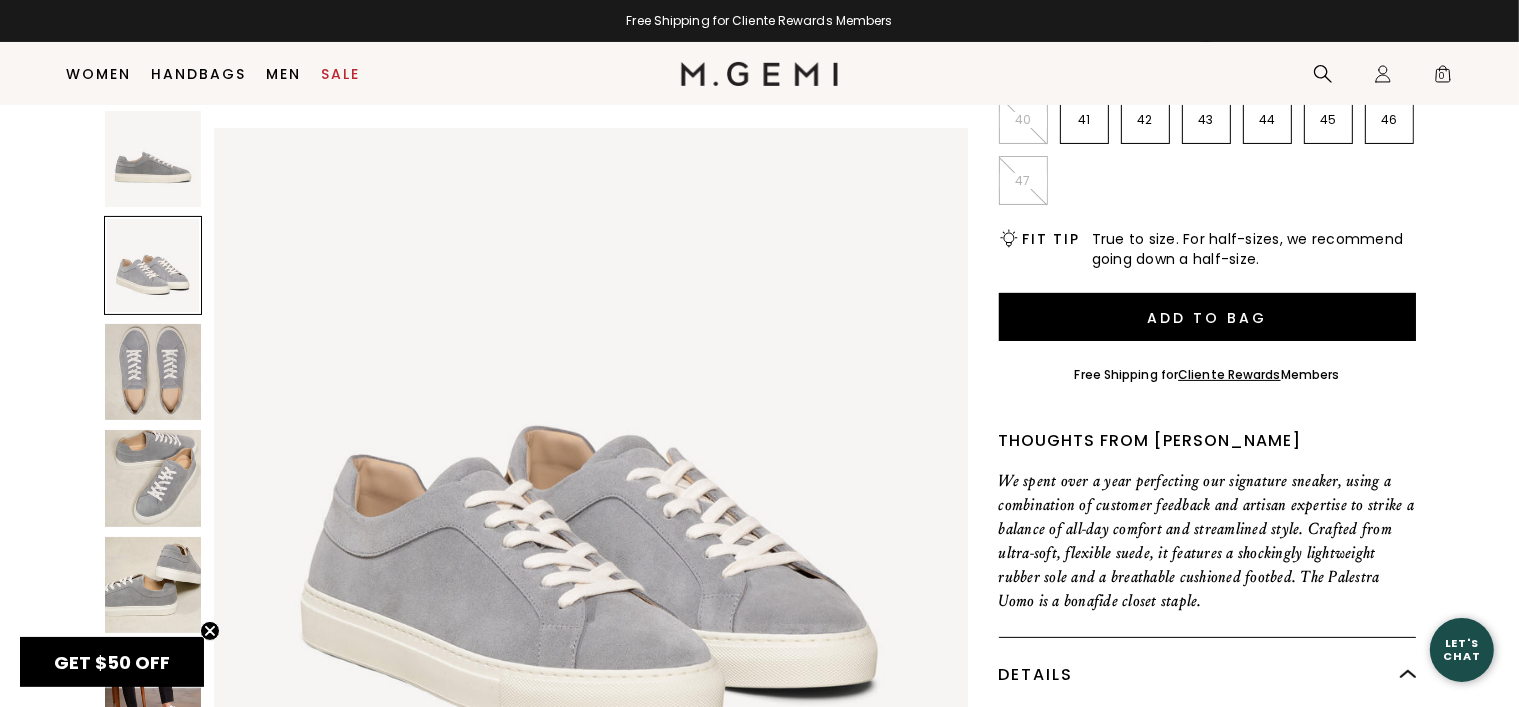 click at bounding box center (153, 372) 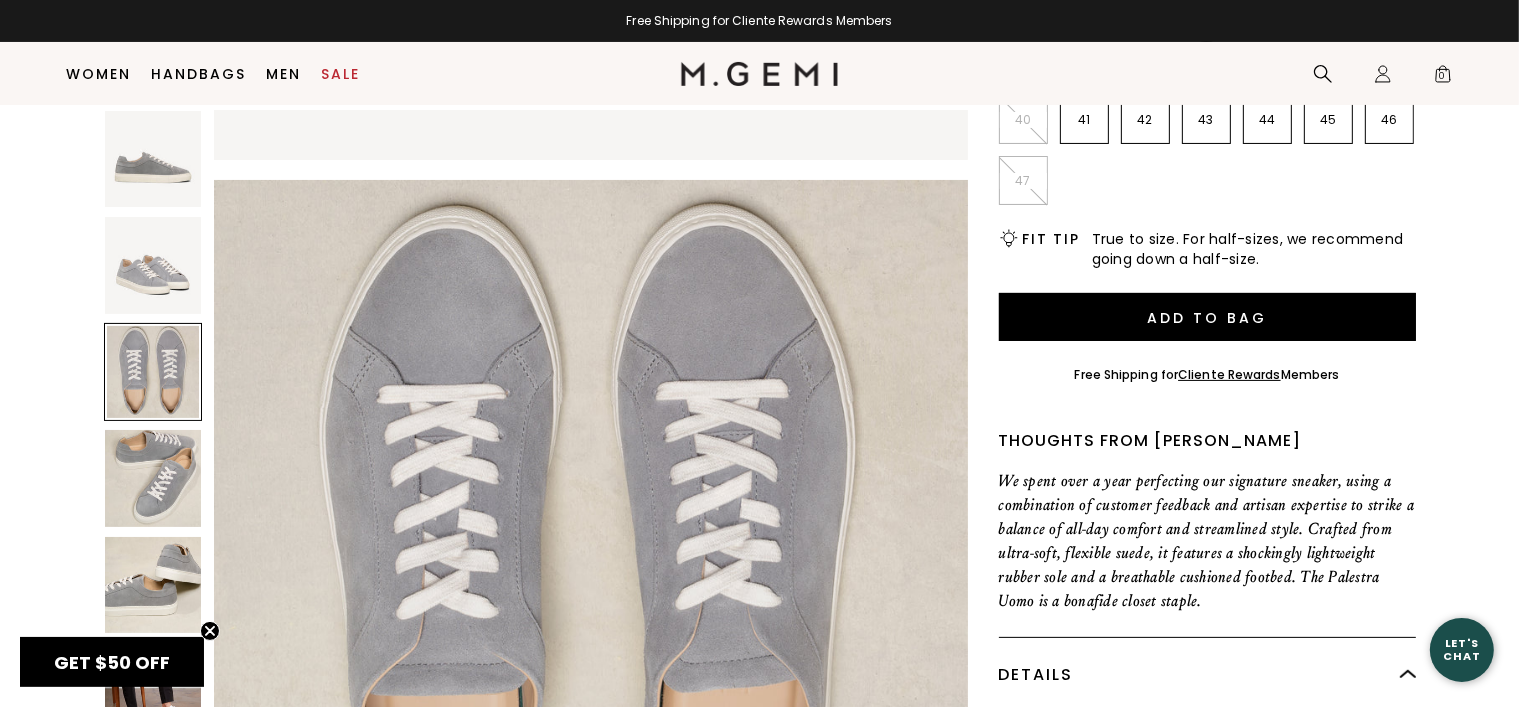 scroll, scrollTop: 1513, scrollLeft: 0, axis: vertical 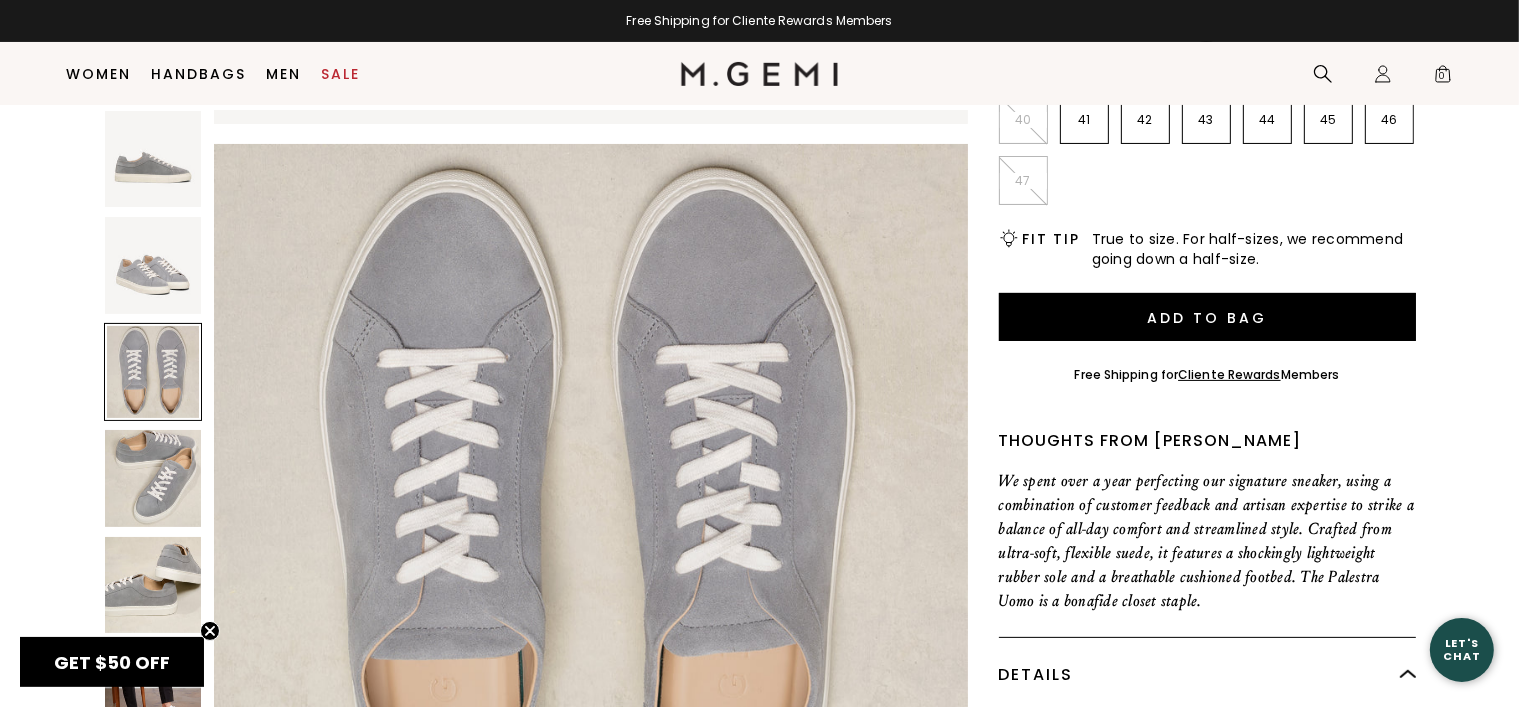 click at bounding box center [153, 478] 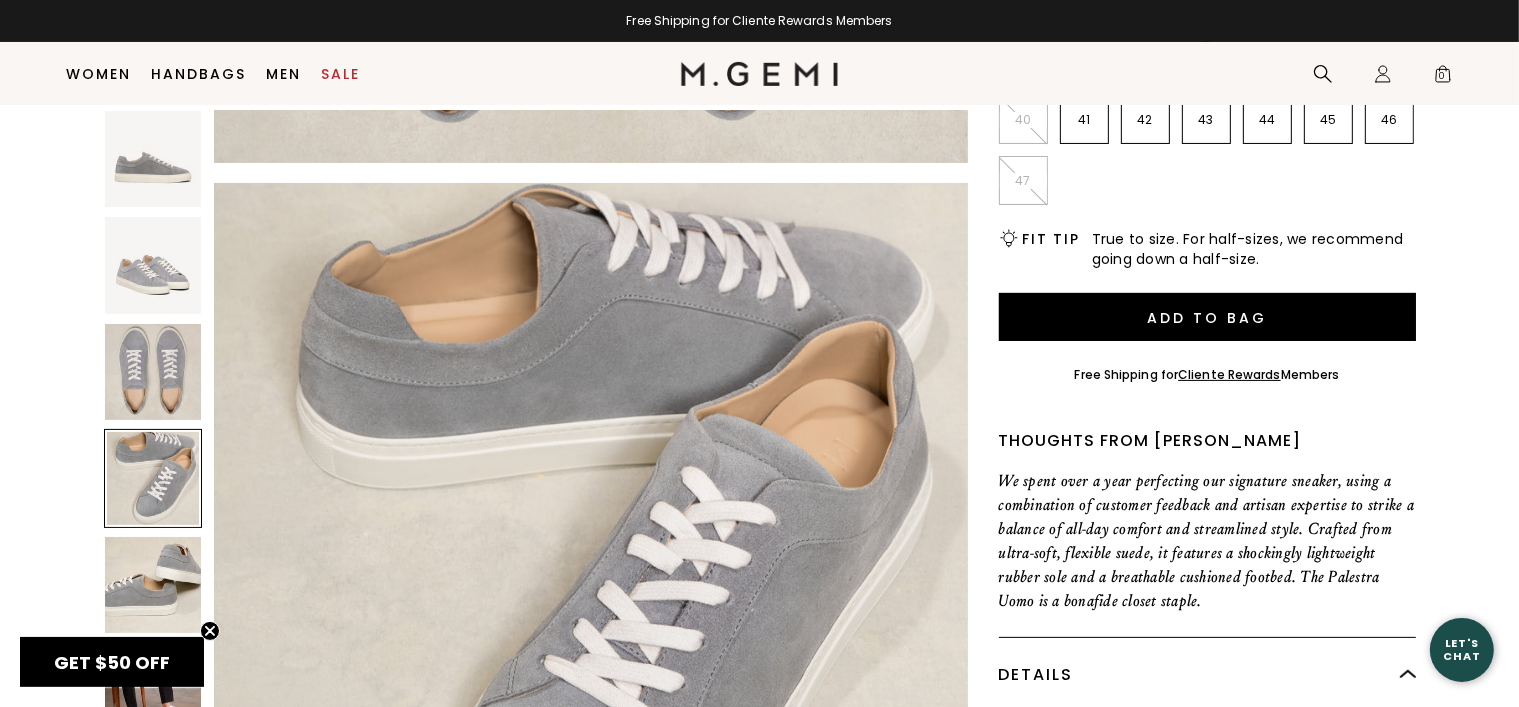 scroll, scrollTop: 2269, scrollLeft: 0, axis: vertical 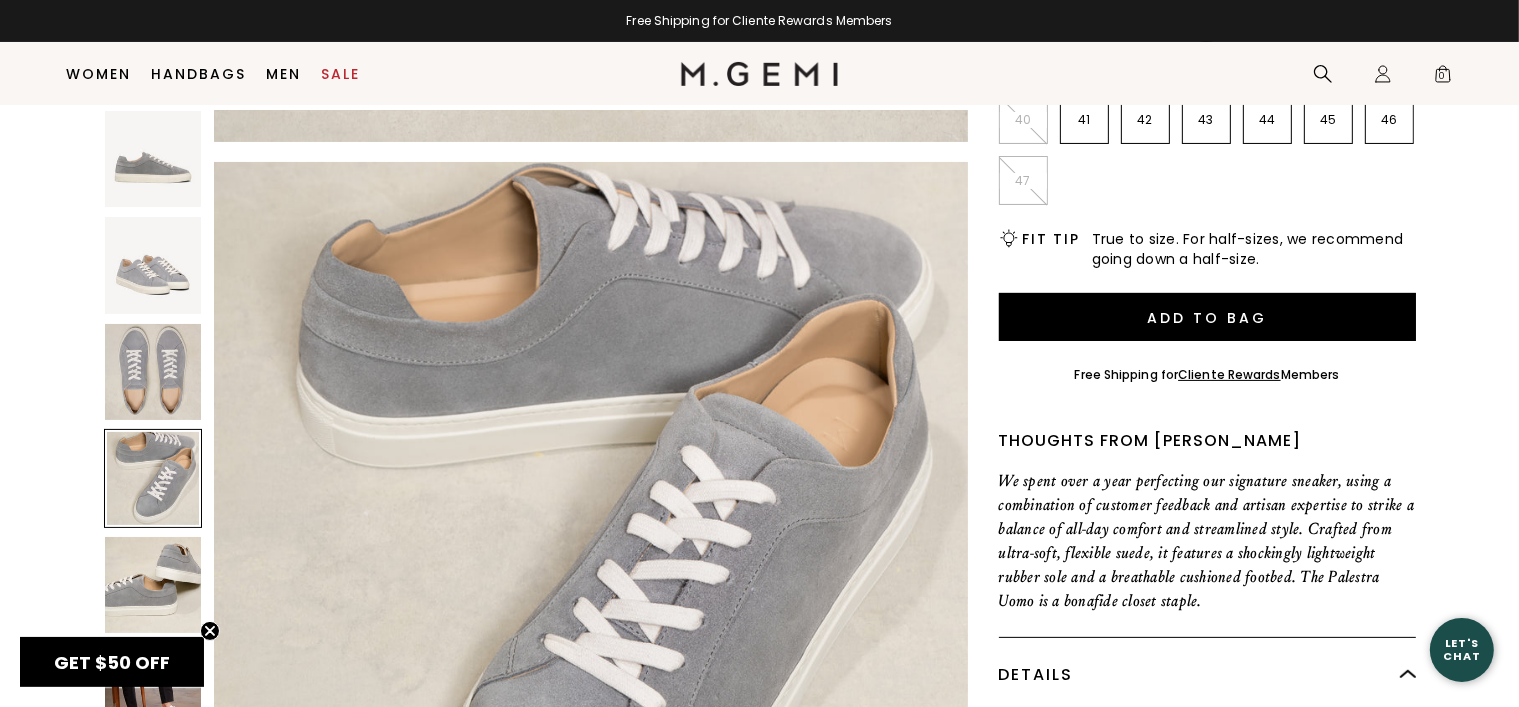 click at bounding box center [153, 585] 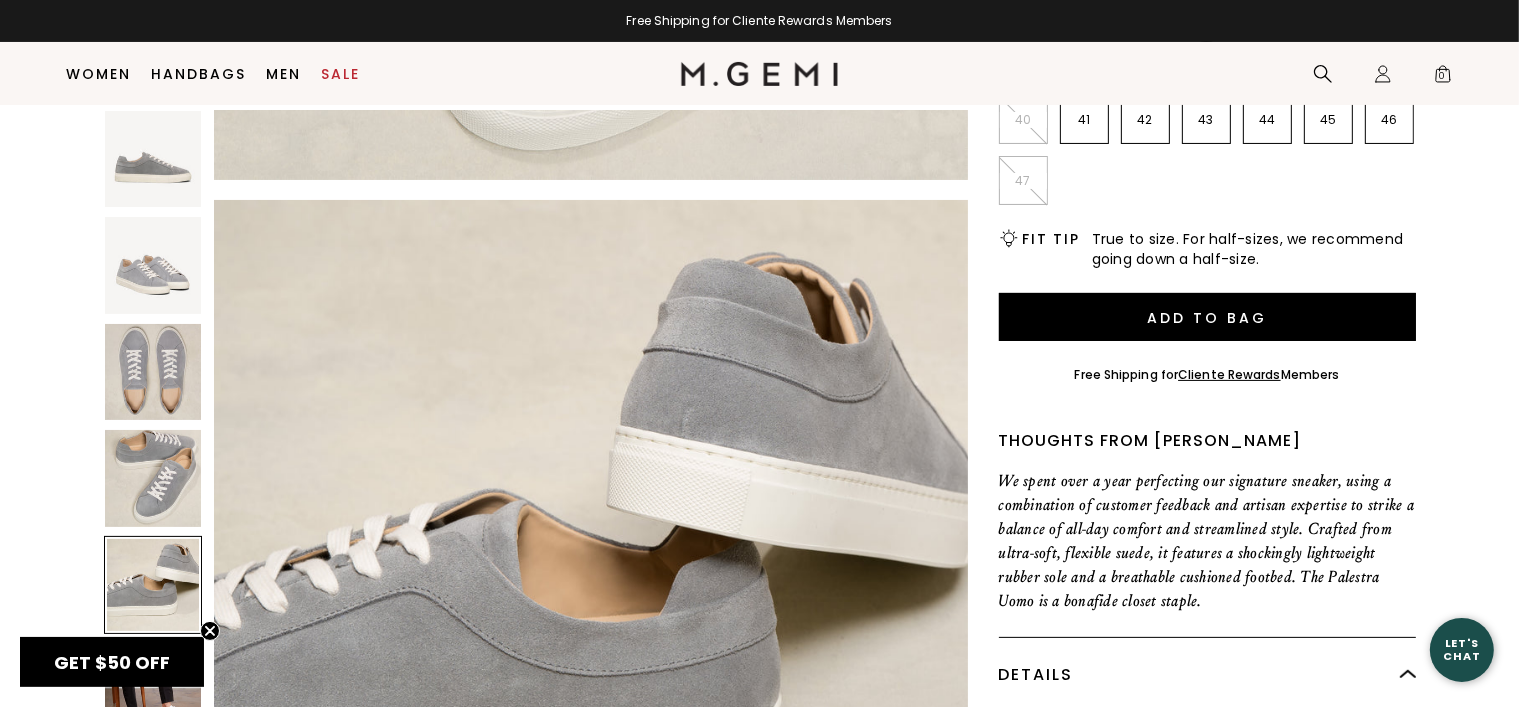 scroll, scrollTop: 3026, scrollLeft: 0, axis: vertical 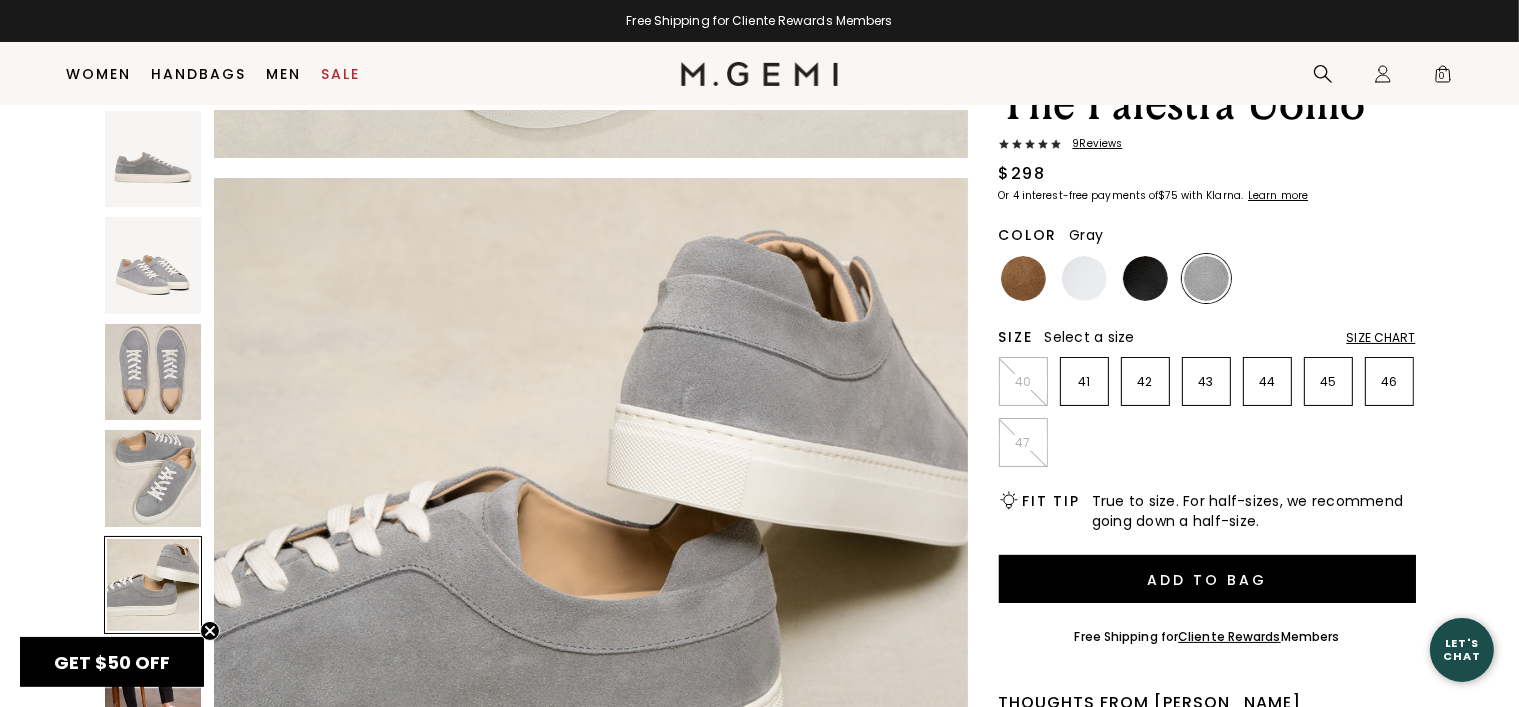 click on "9  Review s" at bounding box center (1092, 144) 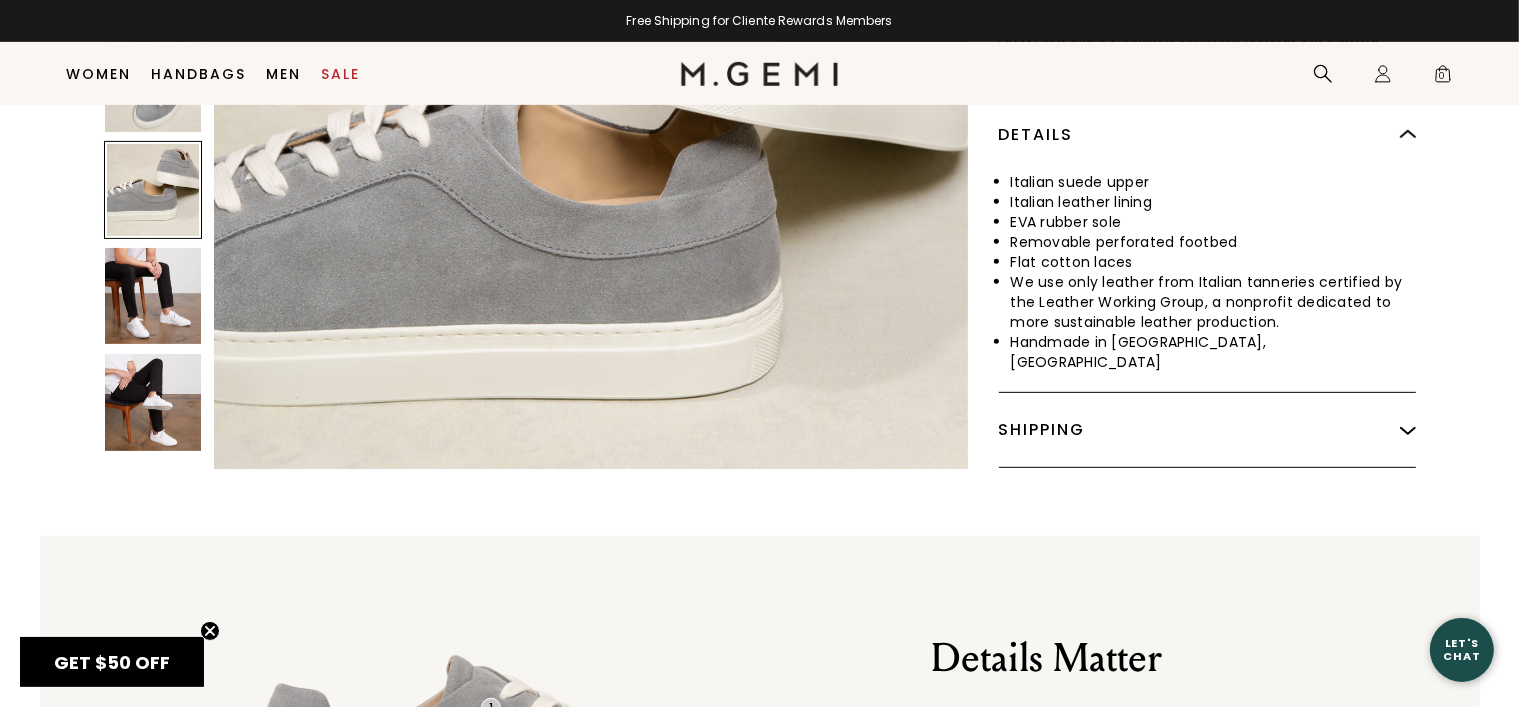 scroll, scrollTop: 816, scrollLeft: 0, axis: vertical 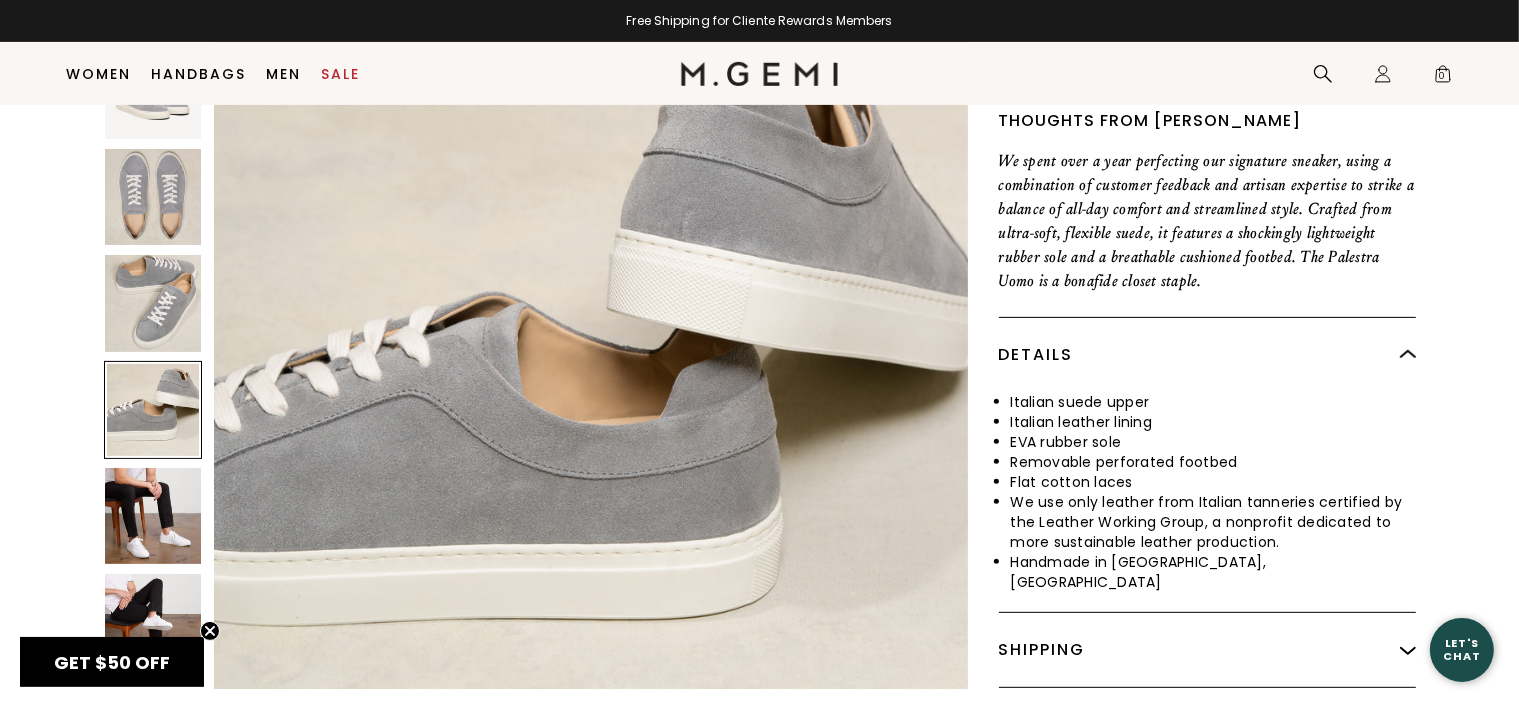 click at bounding box center (153, 303) 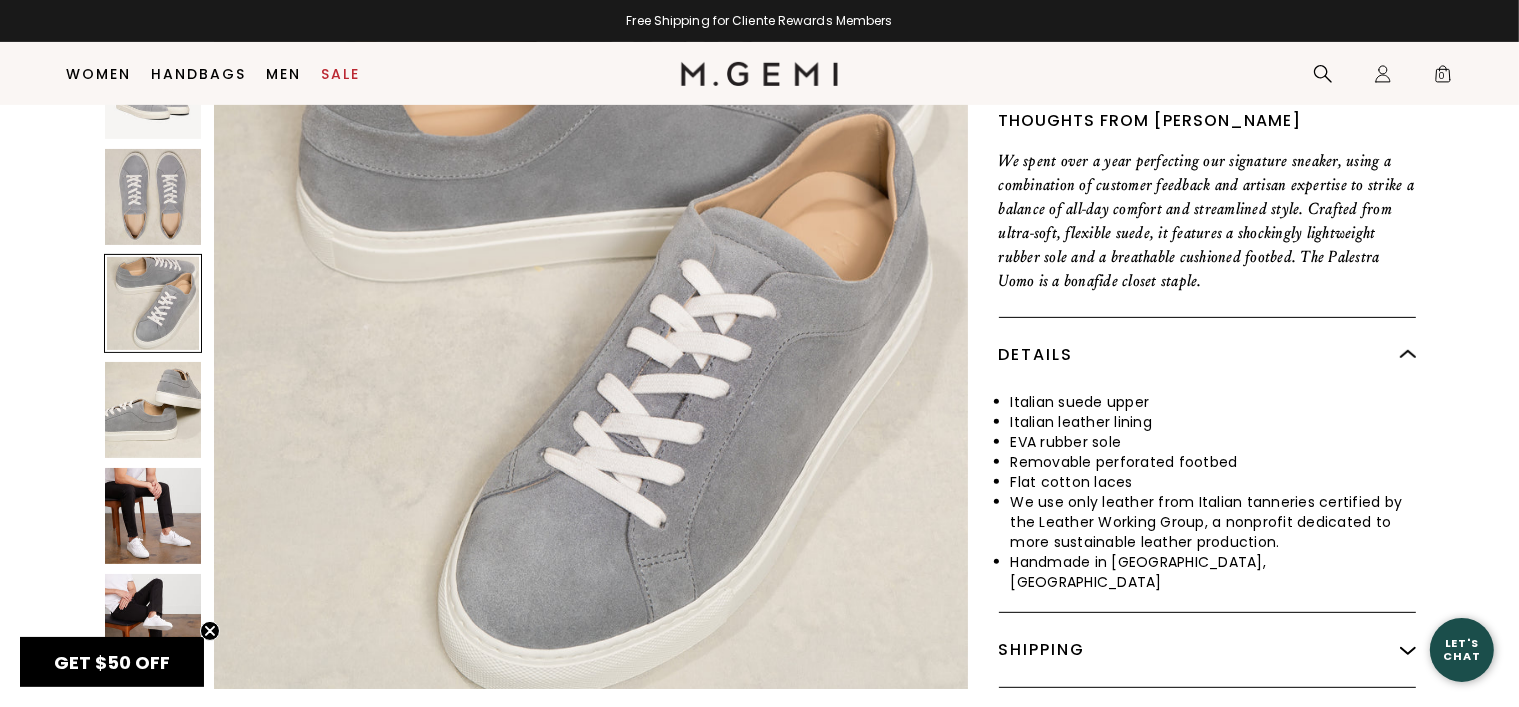 scroll, scrollTop: 2269, scrollLeft: 0, axis: vertical 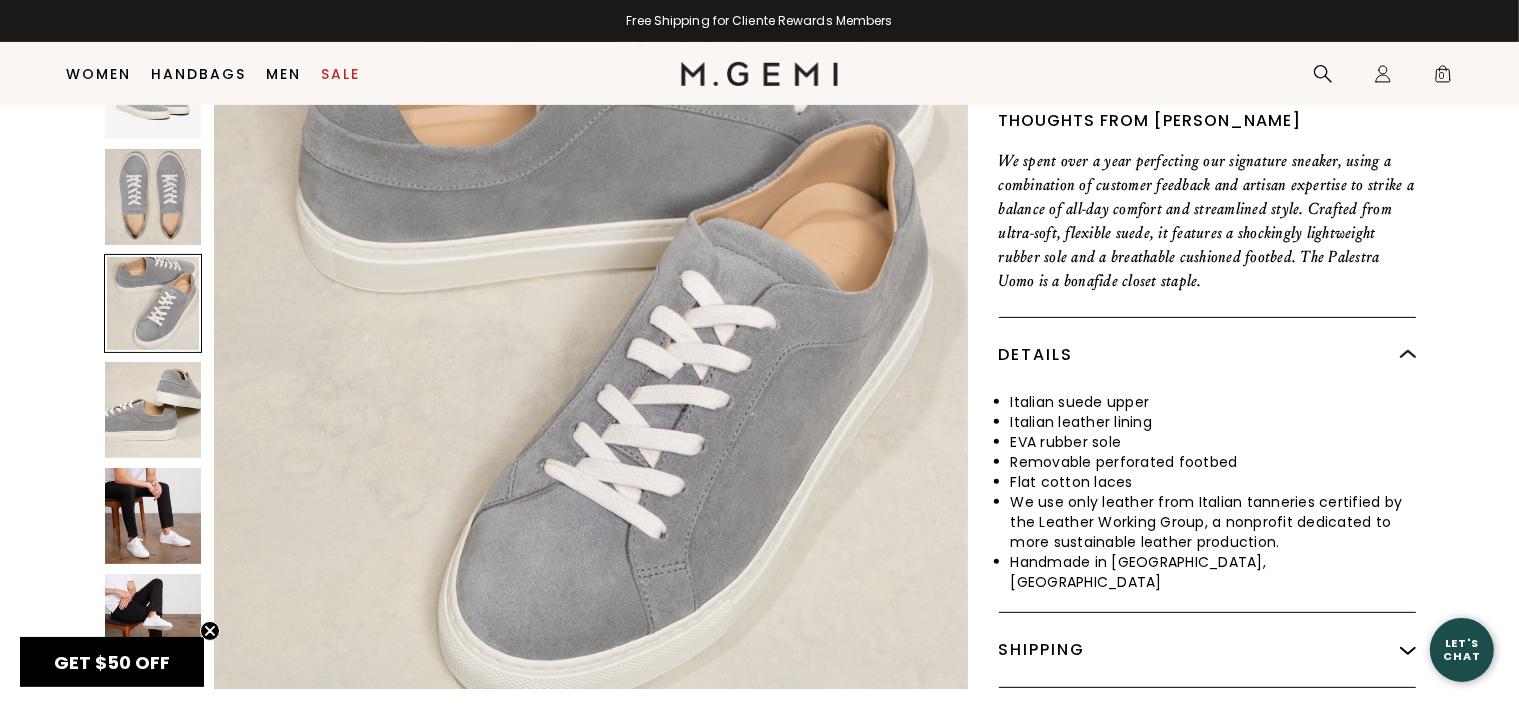 click at bounding box center [153, 409] 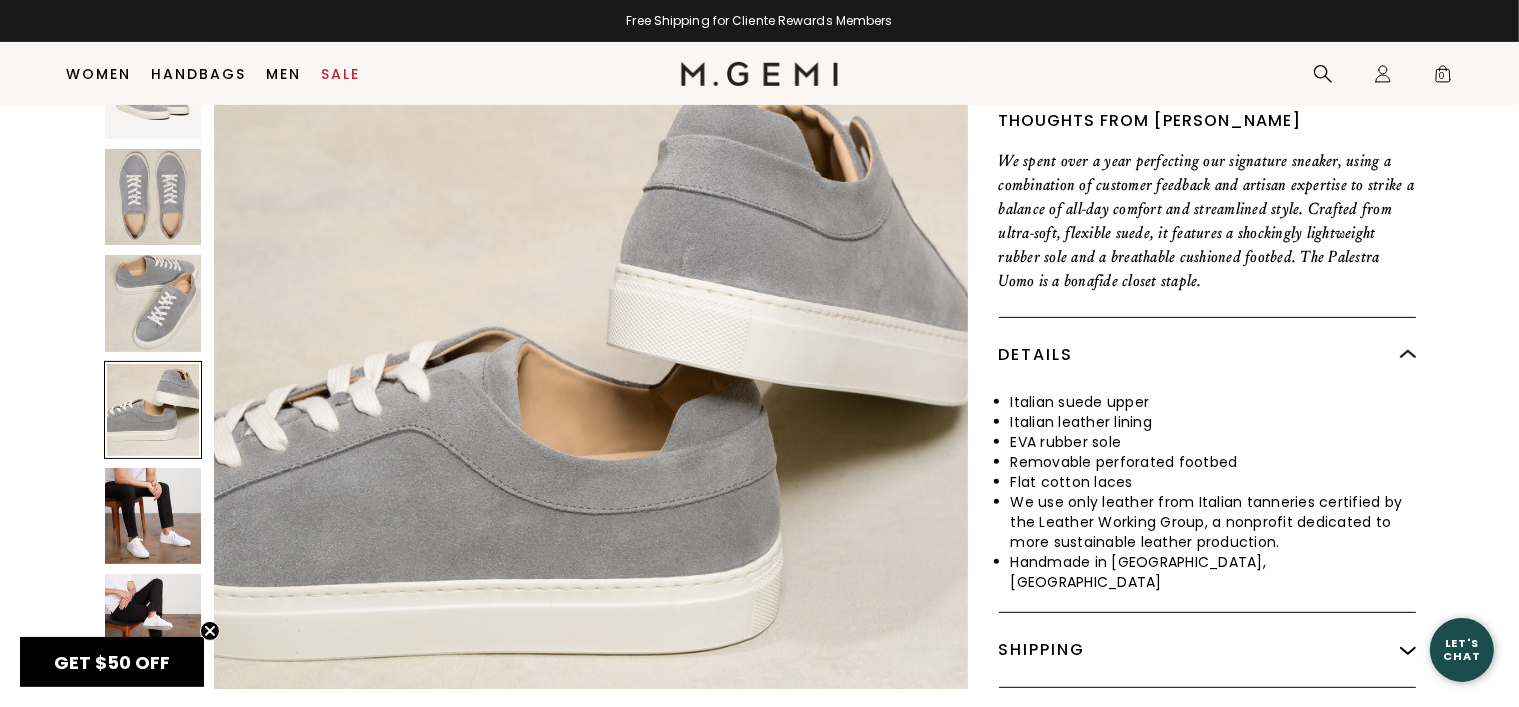 scroll, scrollTop: 3026, scrollLeft: 0, axis: vertical 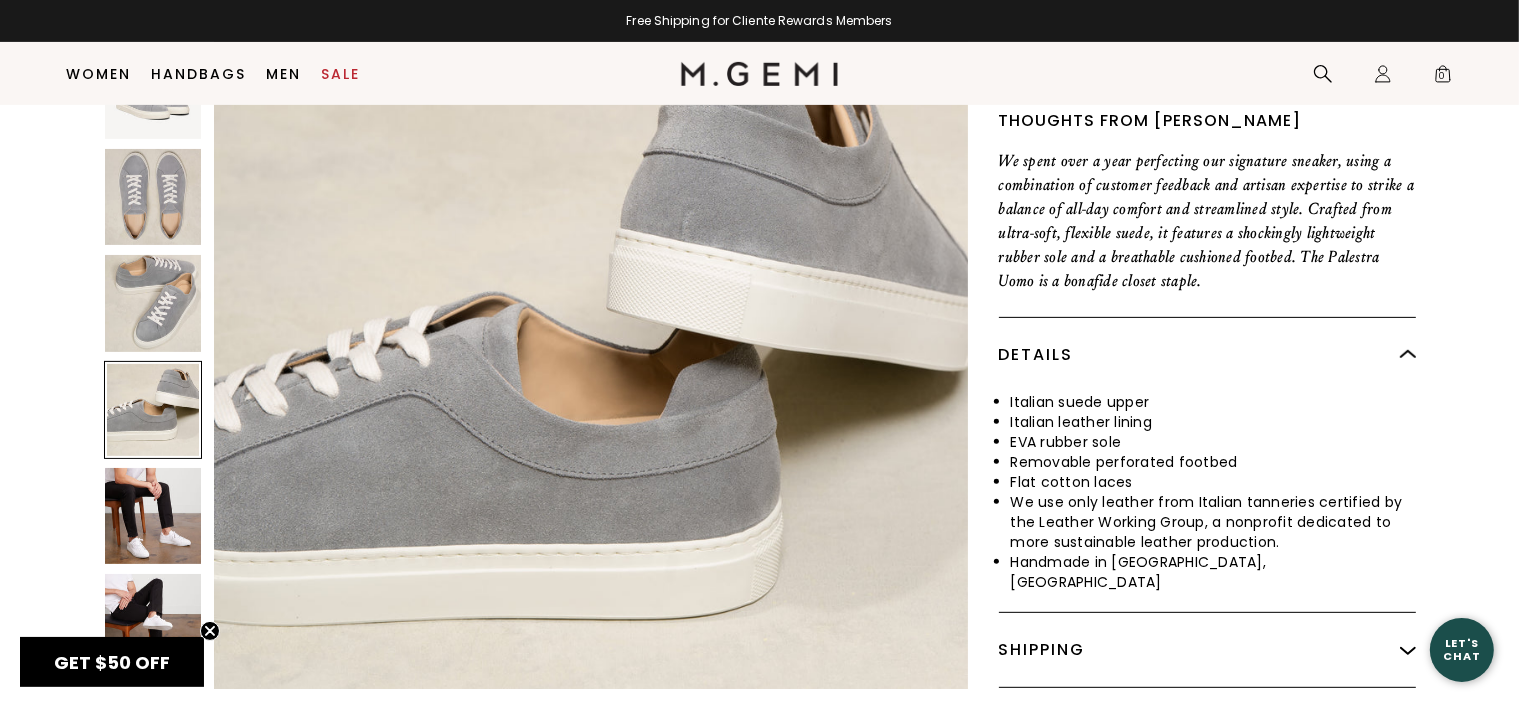 click at bounding box center (153, 516) 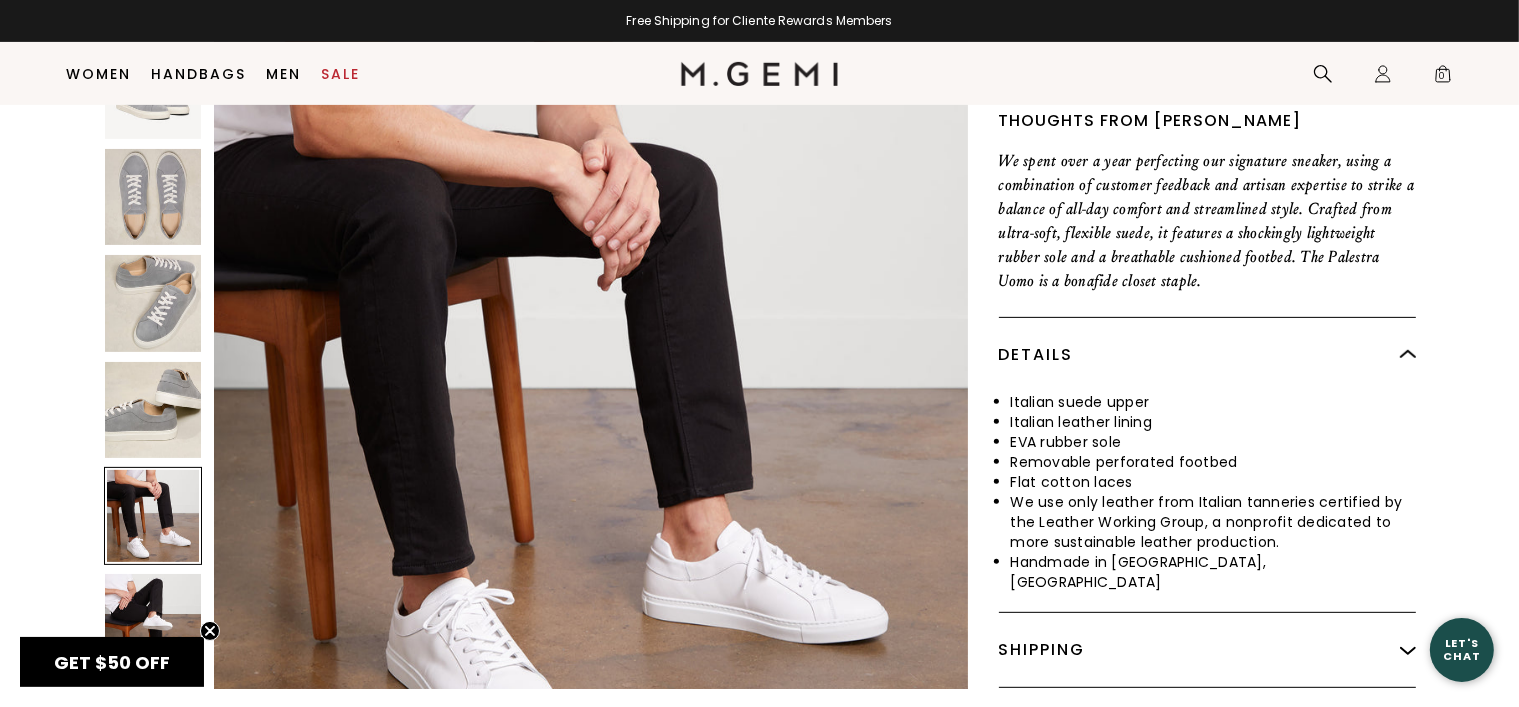 scroll, scrollTop: 3784, scrollLeft: 0, axis: vertical 